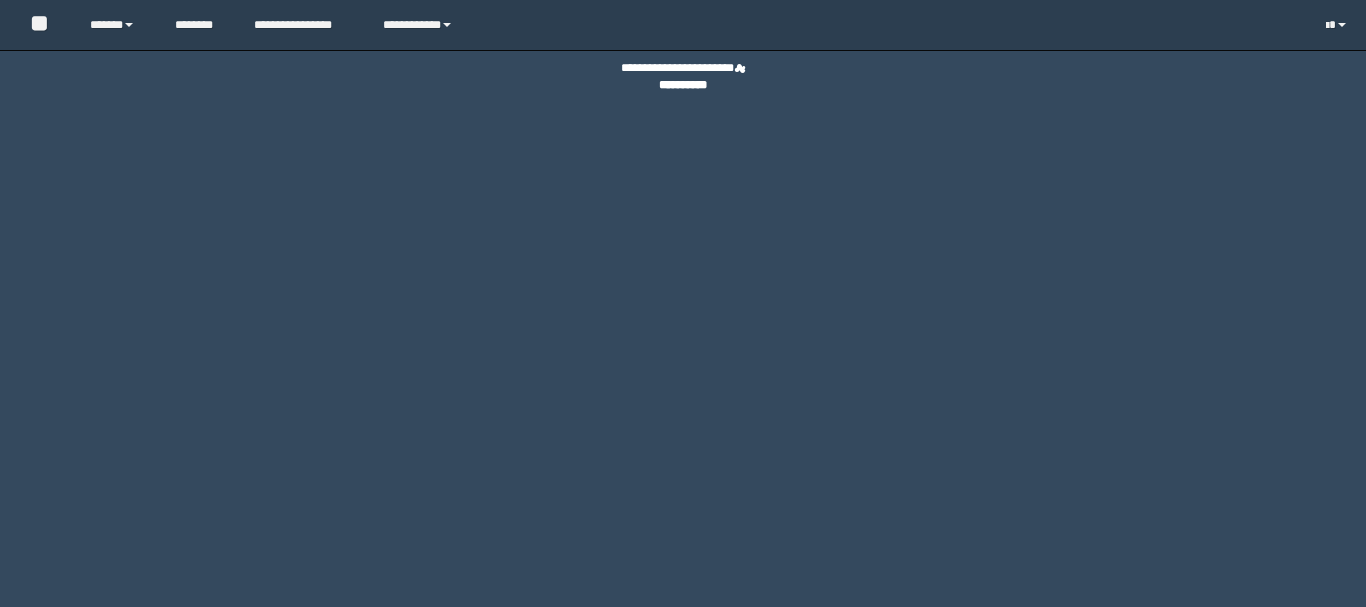 scroll, scrollTop: 0, scrollLeft: 0, axis: both 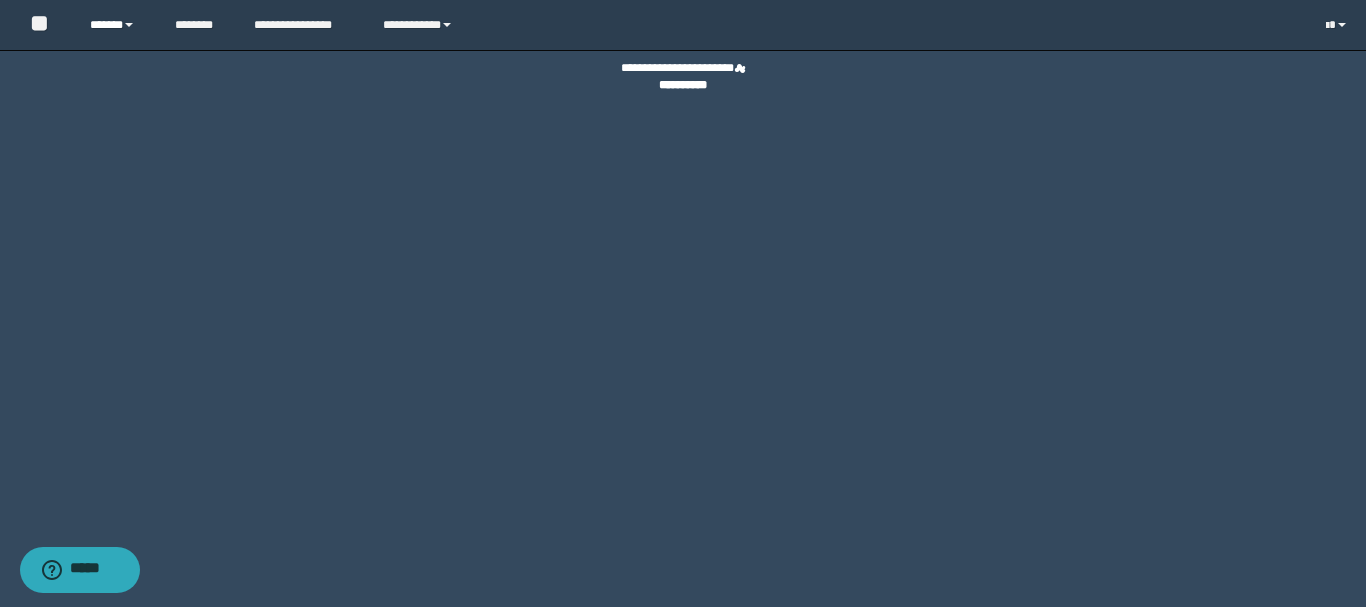 click on "******" at bounding box center [117, 25] 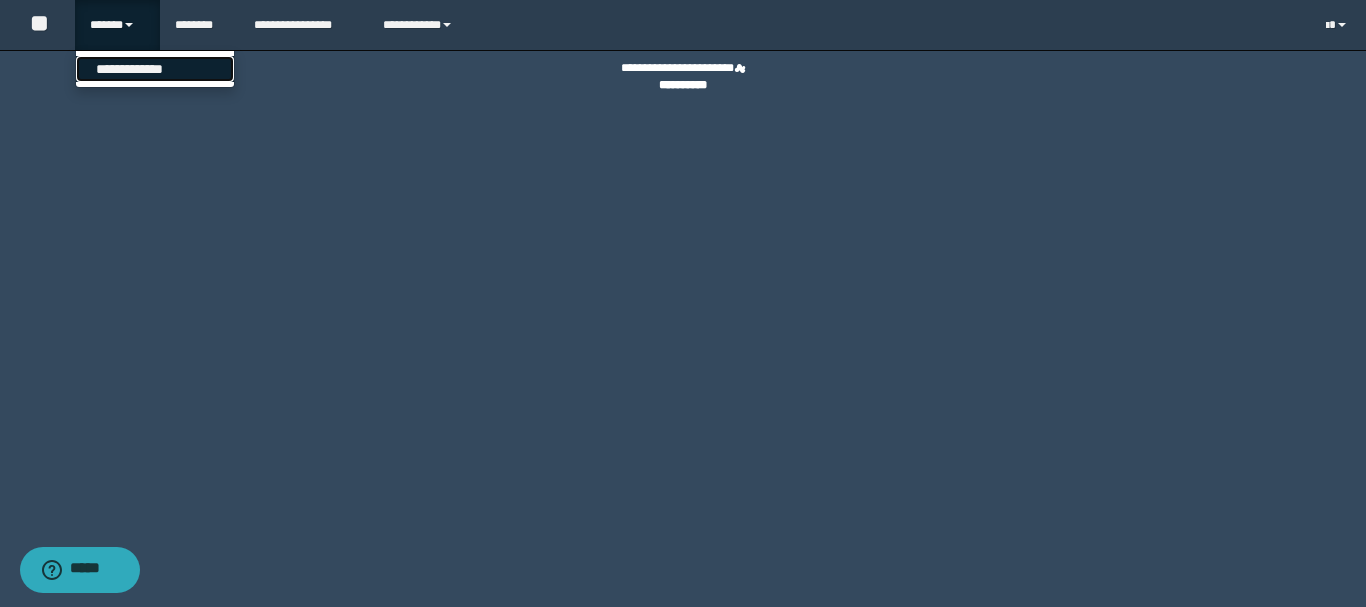 click on "**********" at bounding box center [155, 69] 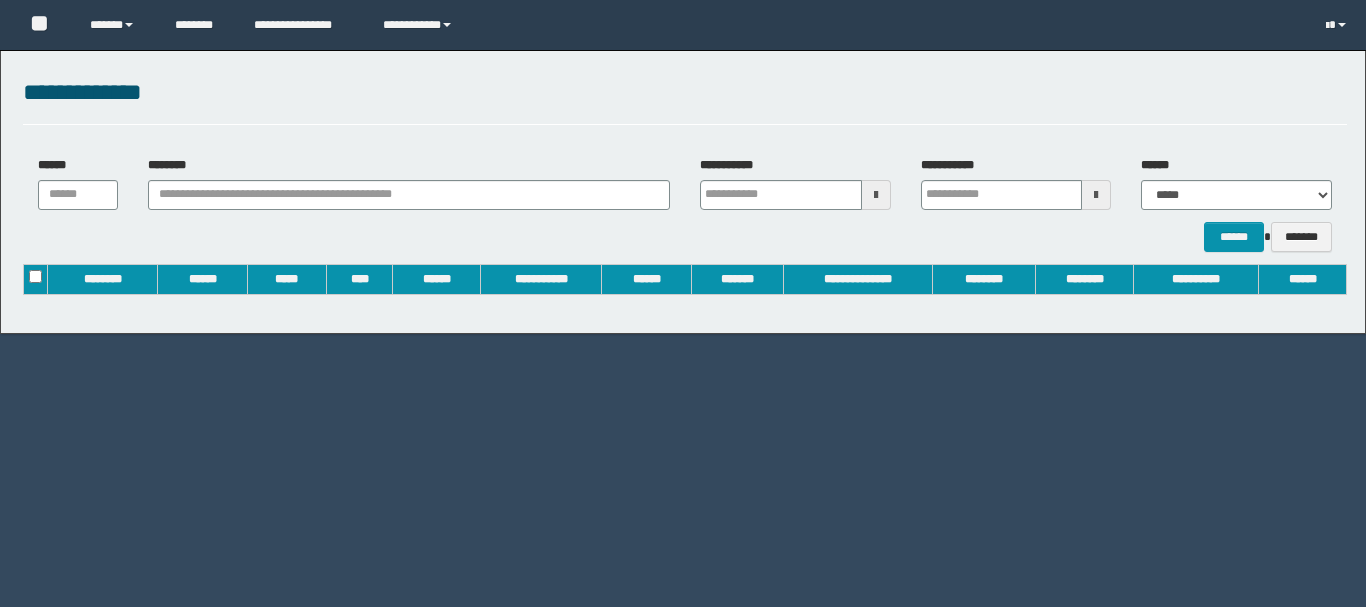 scroll, scrollTop: 0, scrollLeft: 0, axis: both 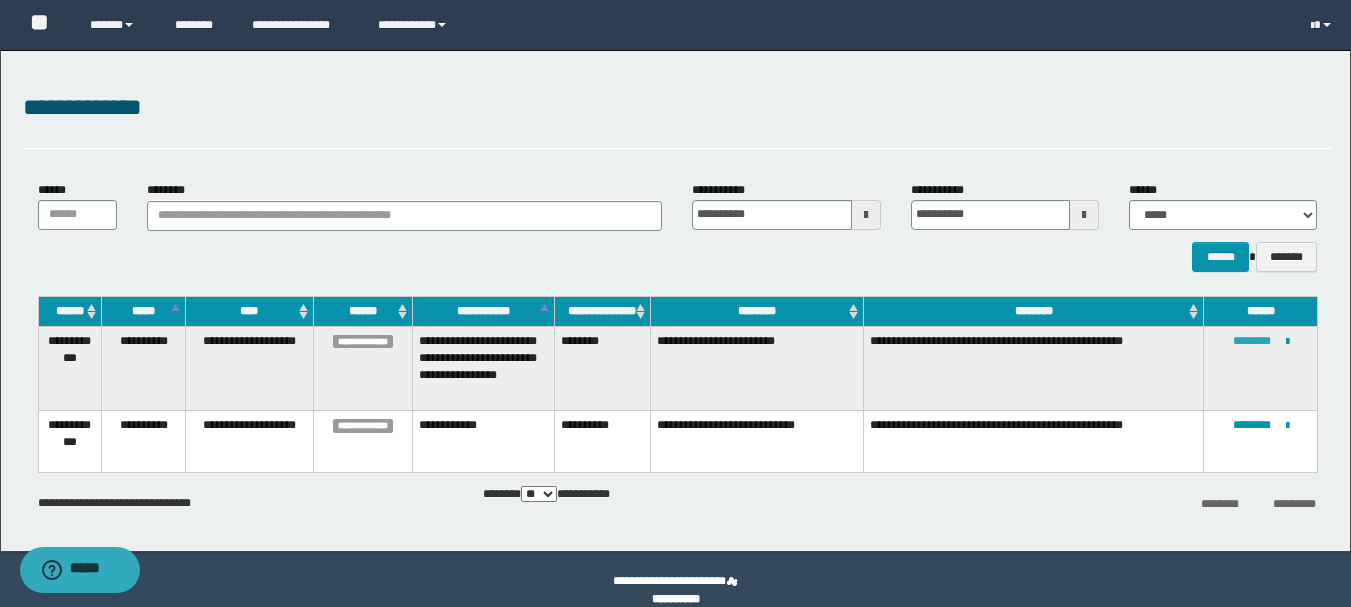 click on "********" at bounding box center (1252, 341) 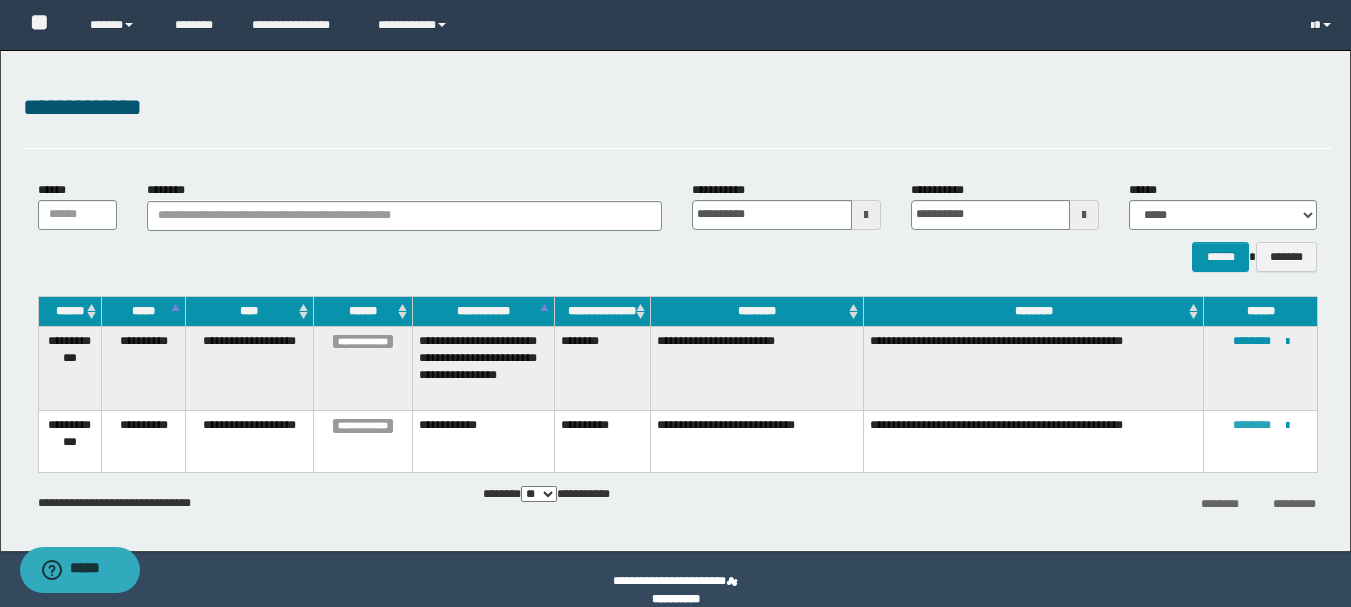 click on "********" at bounding box center [1252, 425] 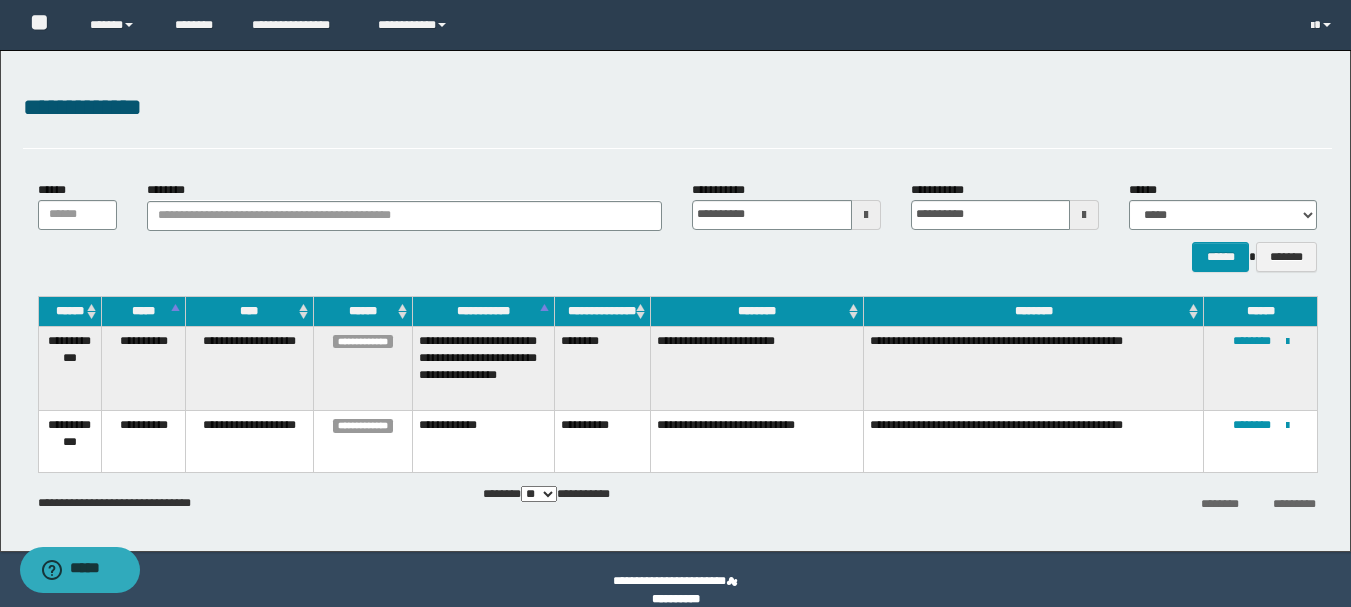 click on "**********" at bounding box center [677, 108] 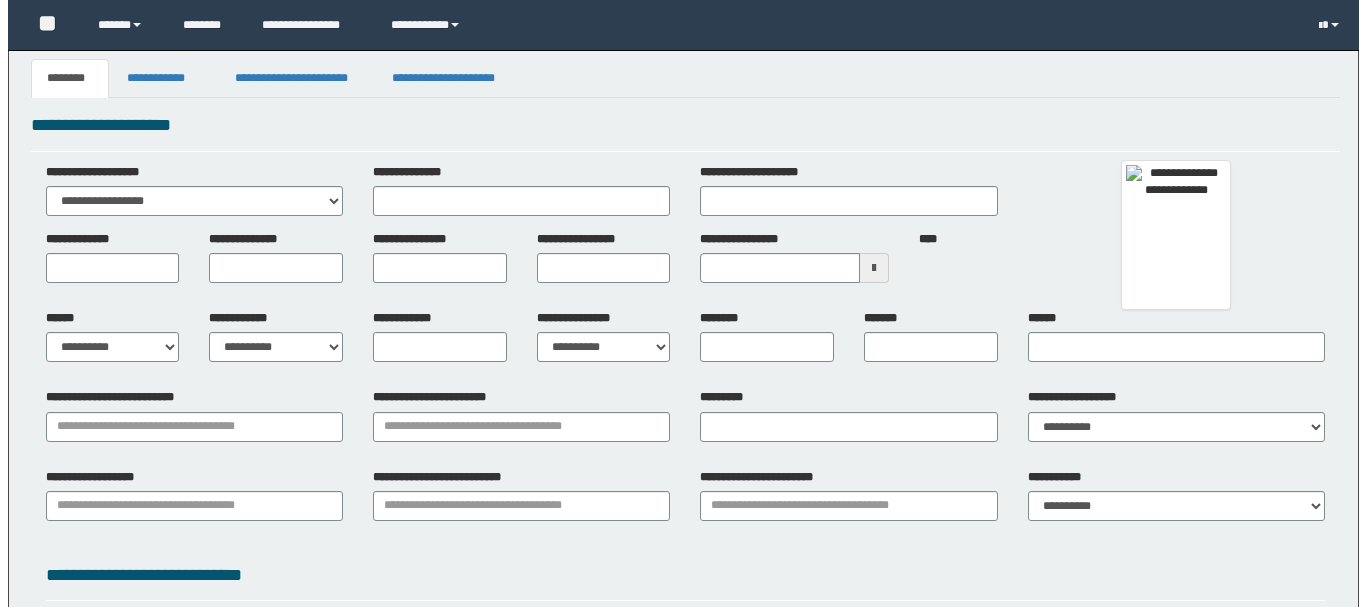 scroll, scrollTop: 0, scrollLeft: 0, axis: both 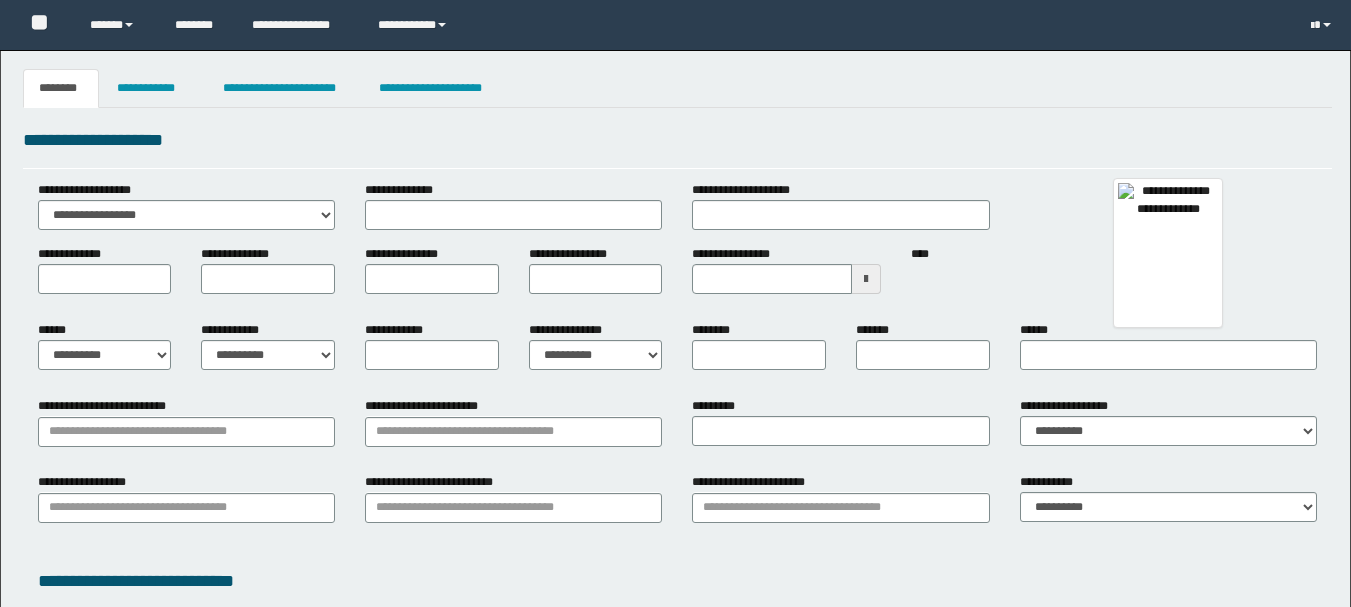 type 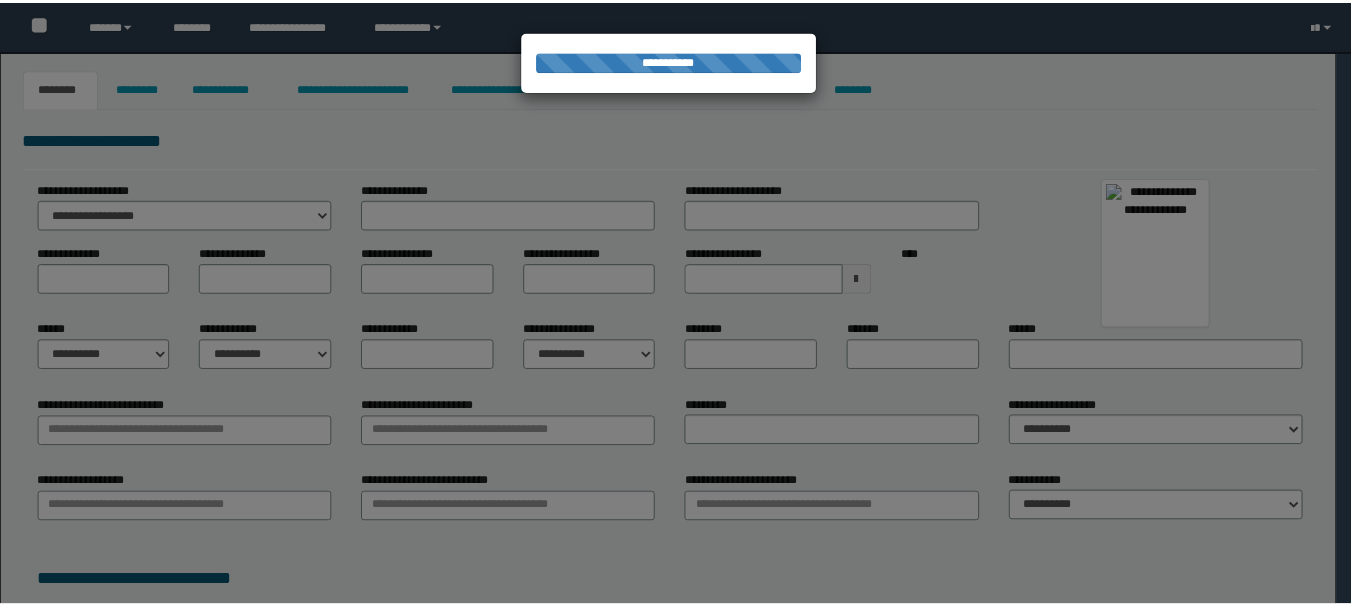 scroll, scrollTop: 0, scrollLeft: 0, axis: both 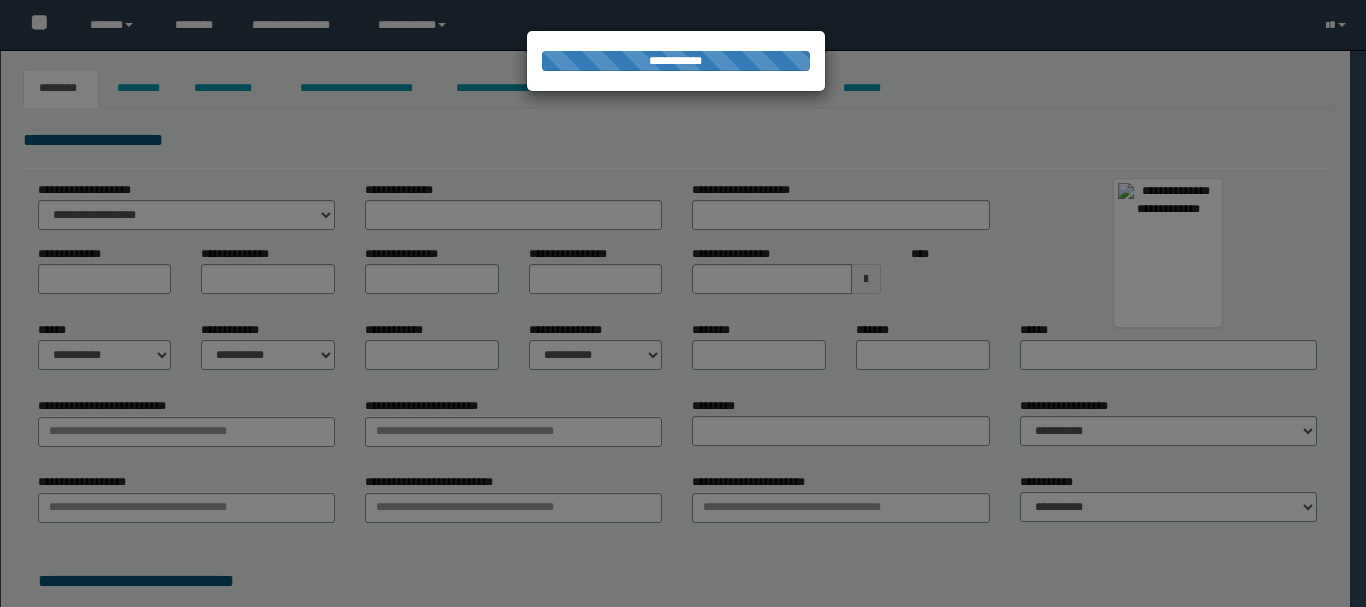 type on "********" 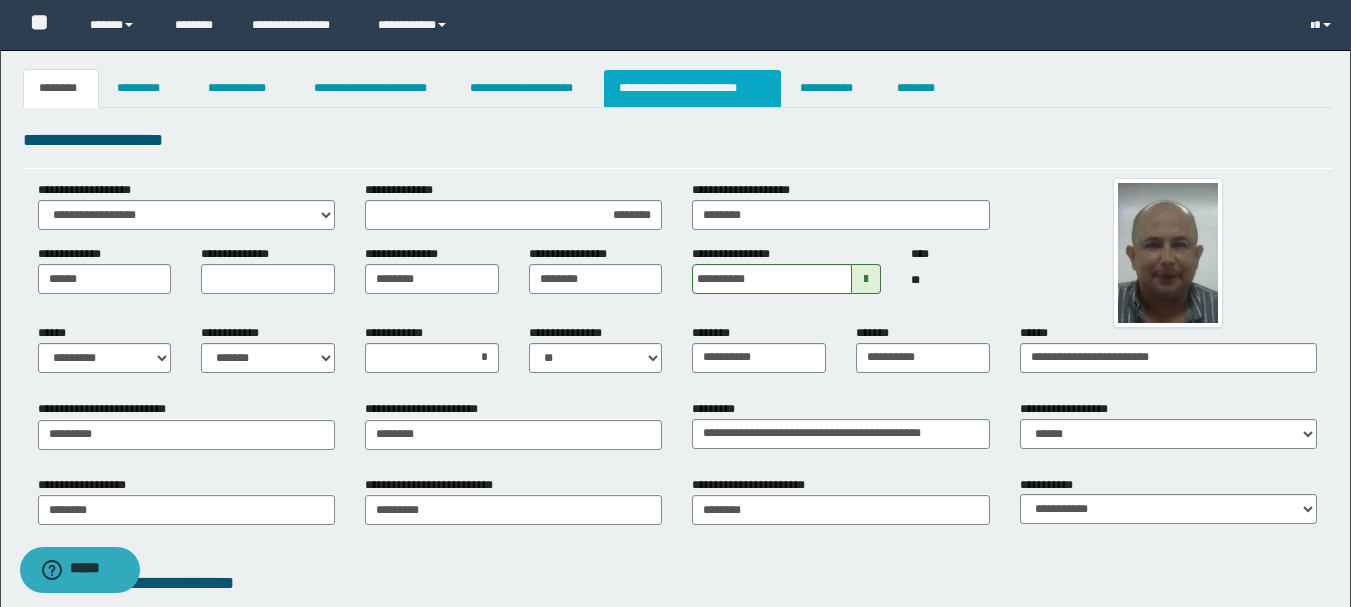 click on "**********" at bounding box center [693, 88] 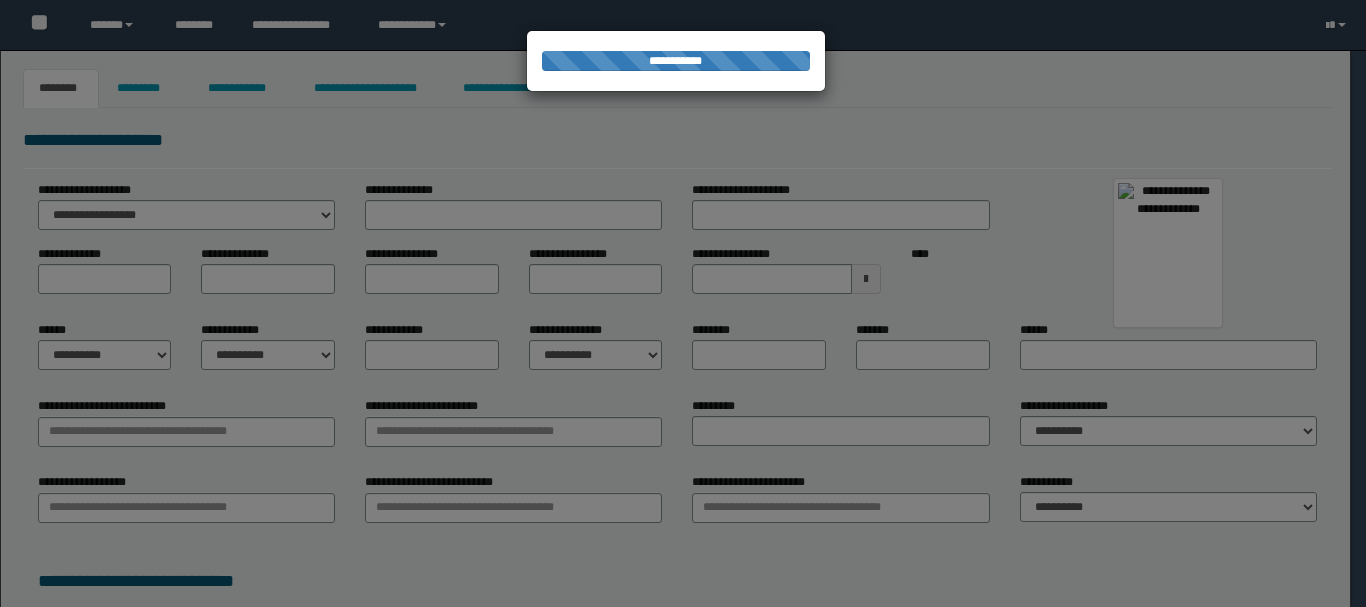 scroll, scrollTop: 0, scrollLeft: 0, axis: both 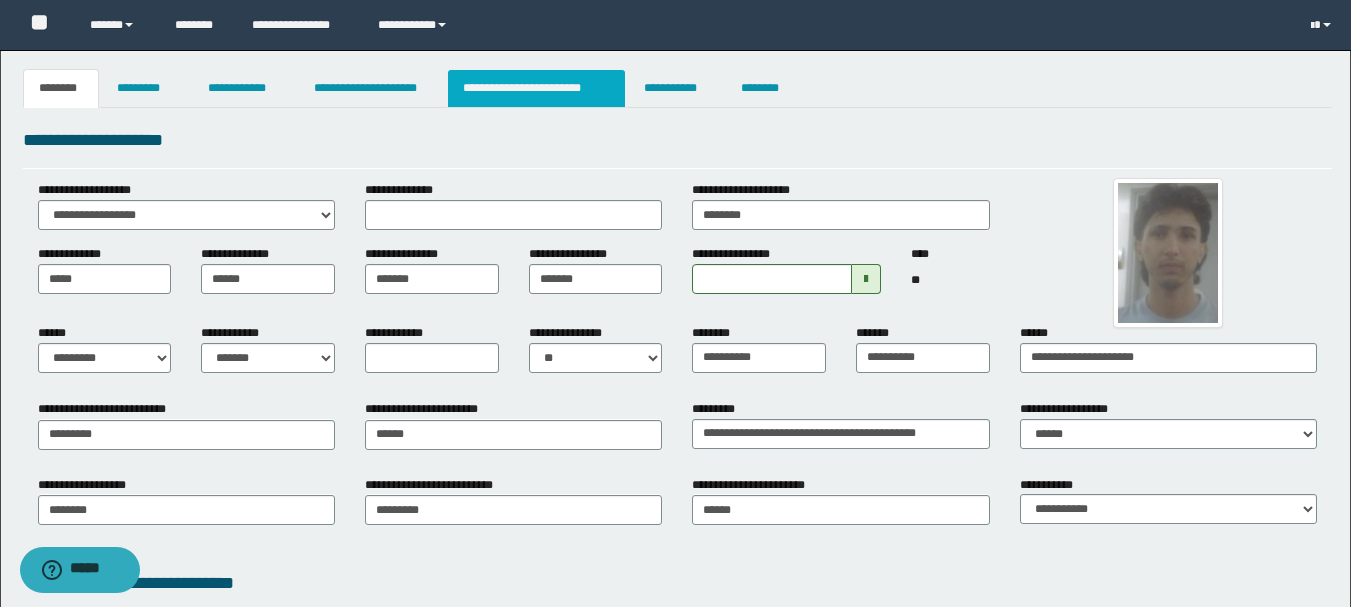 click on "**********" at bounding box center [537, 88] 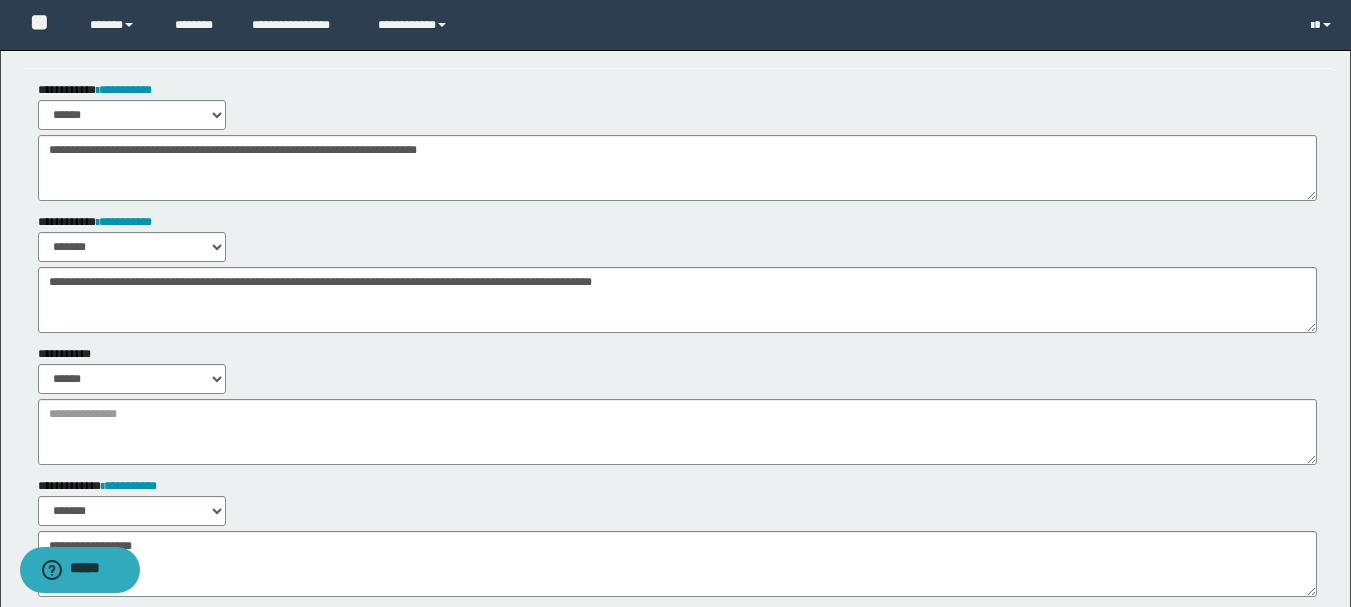 scroll, scrollTop: 0, scrollLeft: 0, axis: both 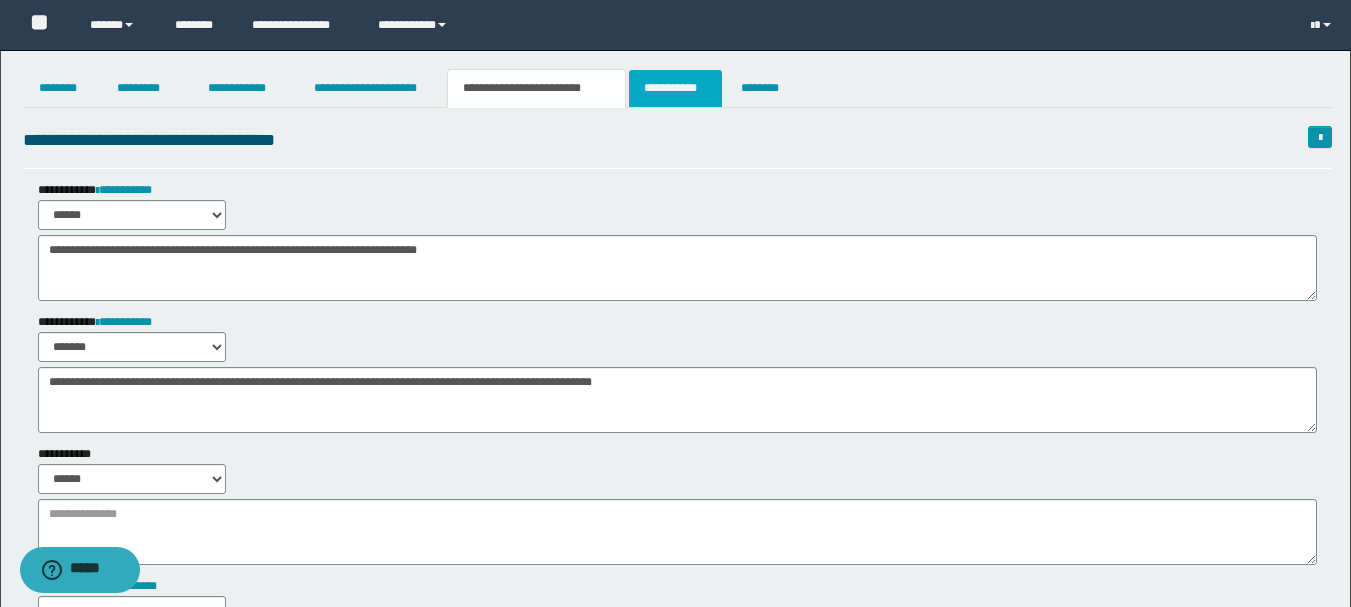 click on "**********" at bounding box center [675, 88] 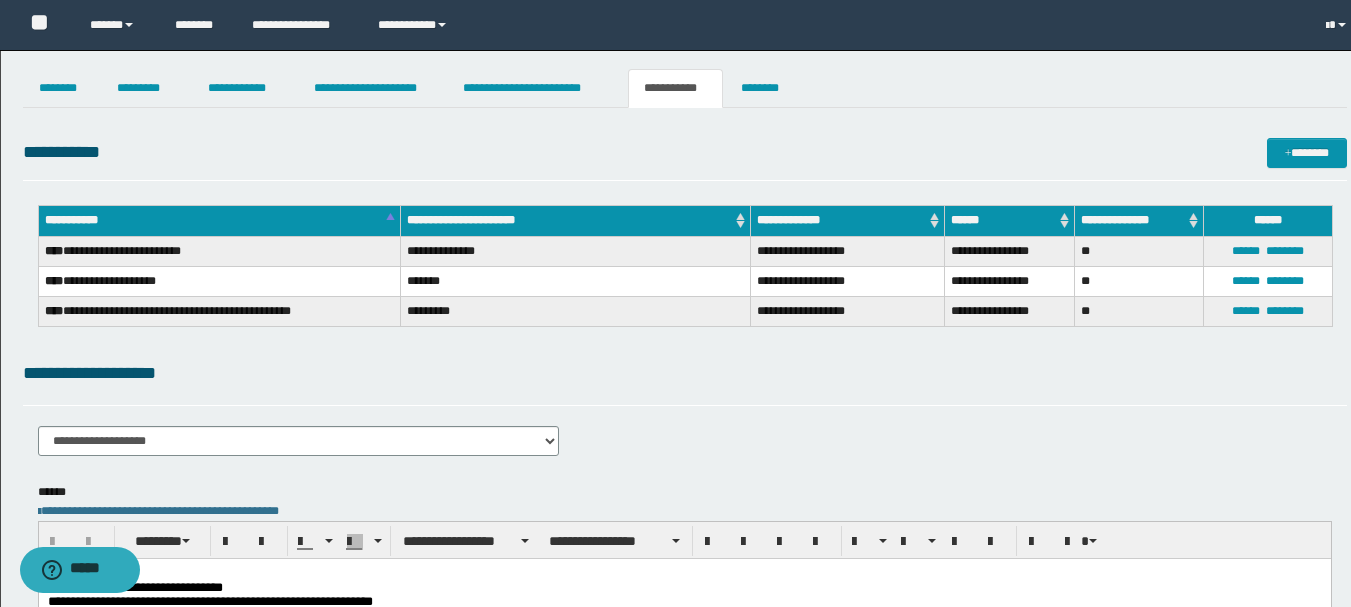 scroll, scrollTop: 0, scrollLeft: 0, axis: both 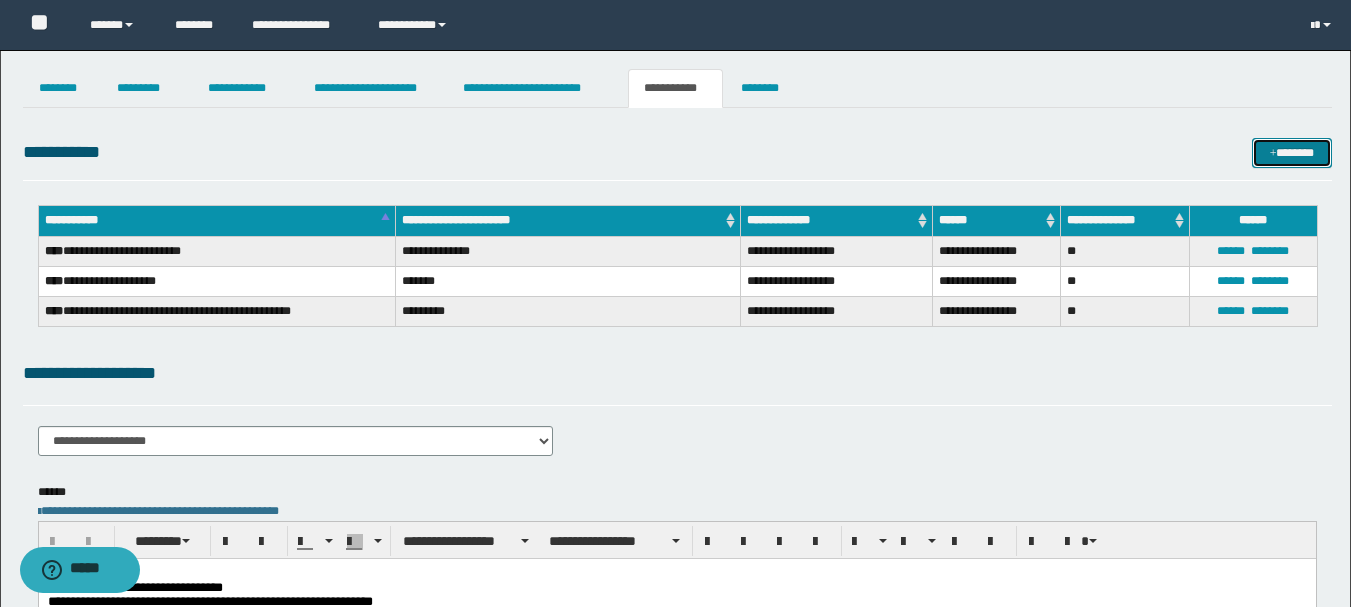 click on "*******" at bounding box center (1292, 153) 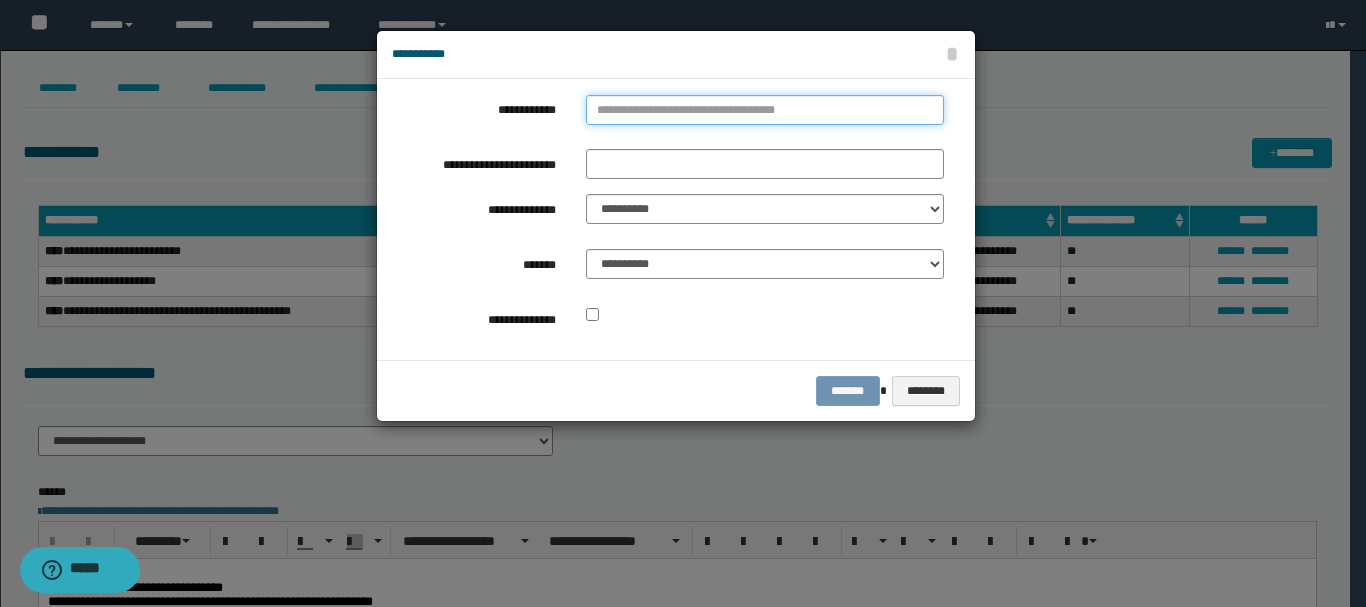 click on "**********" at bounding box center [765, 110] 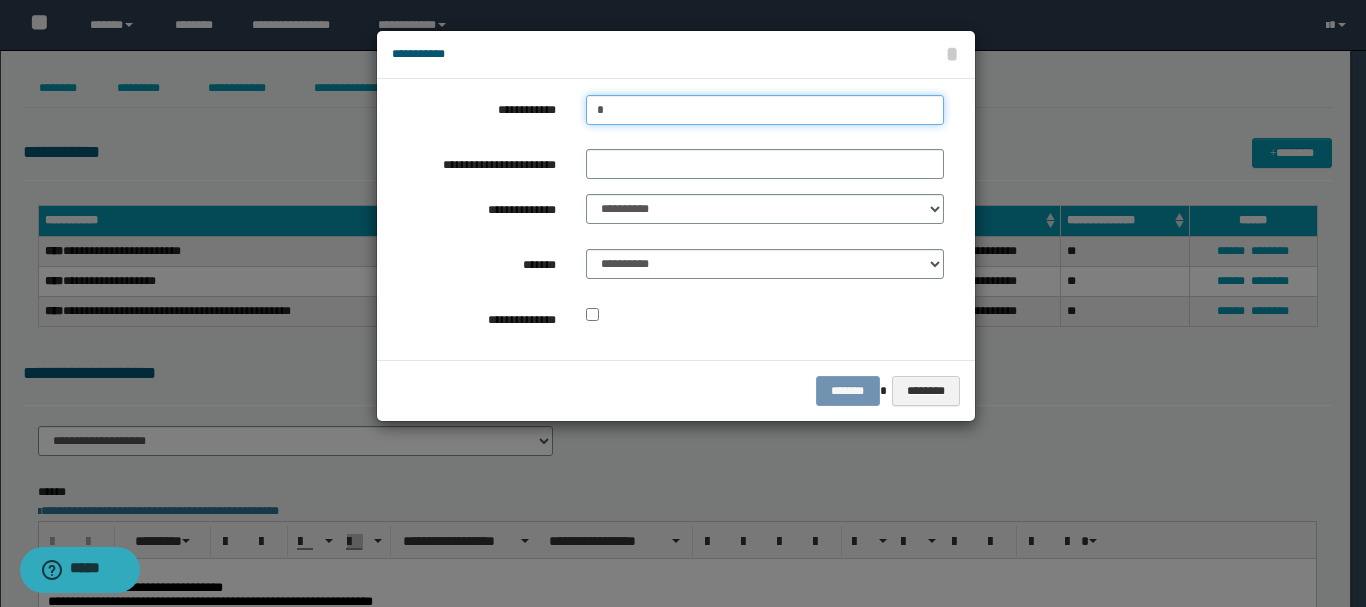 type on "**" 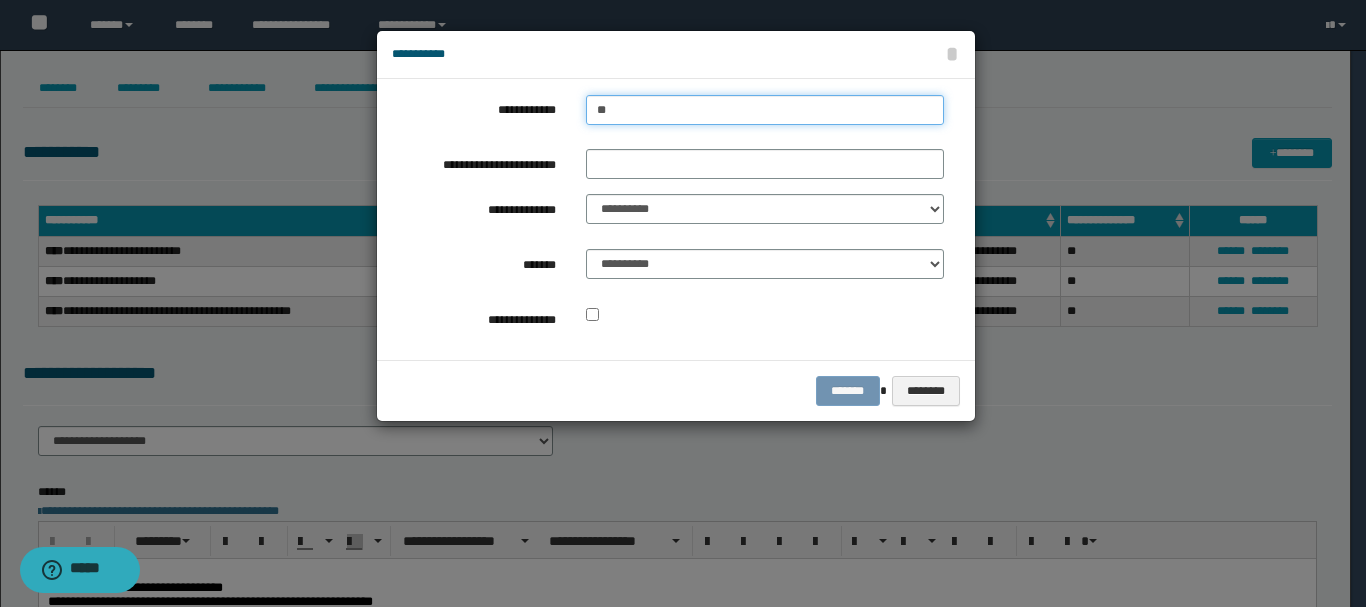 type on "**" 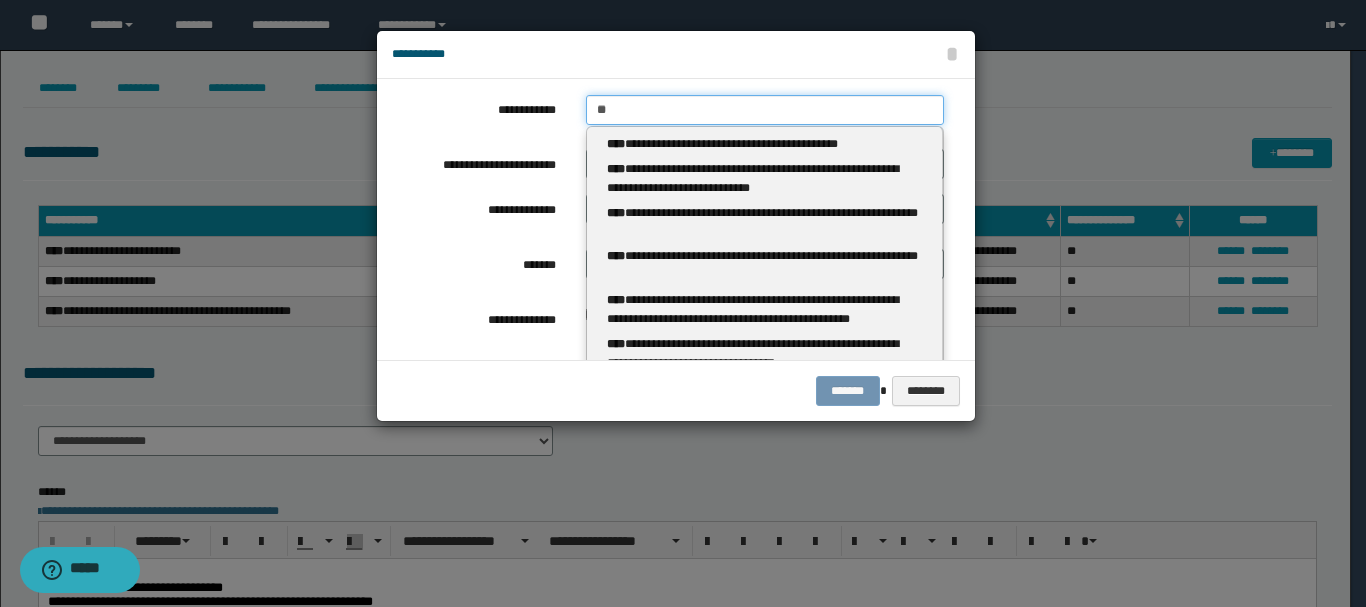 type 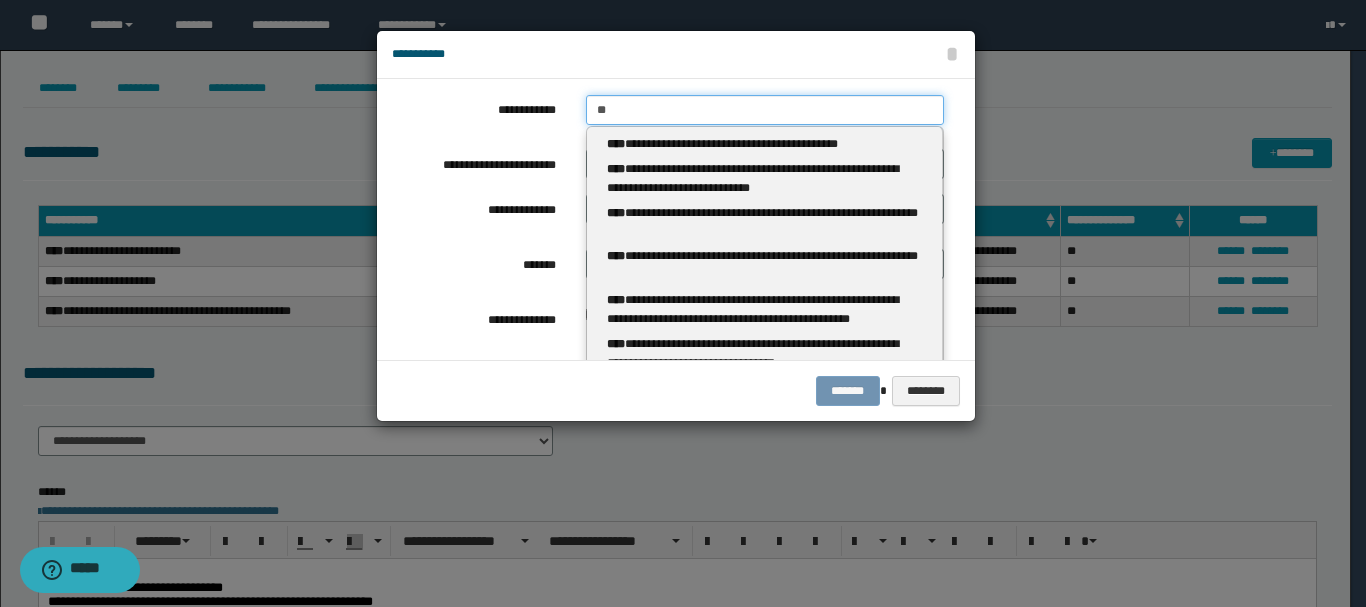 type on "***" 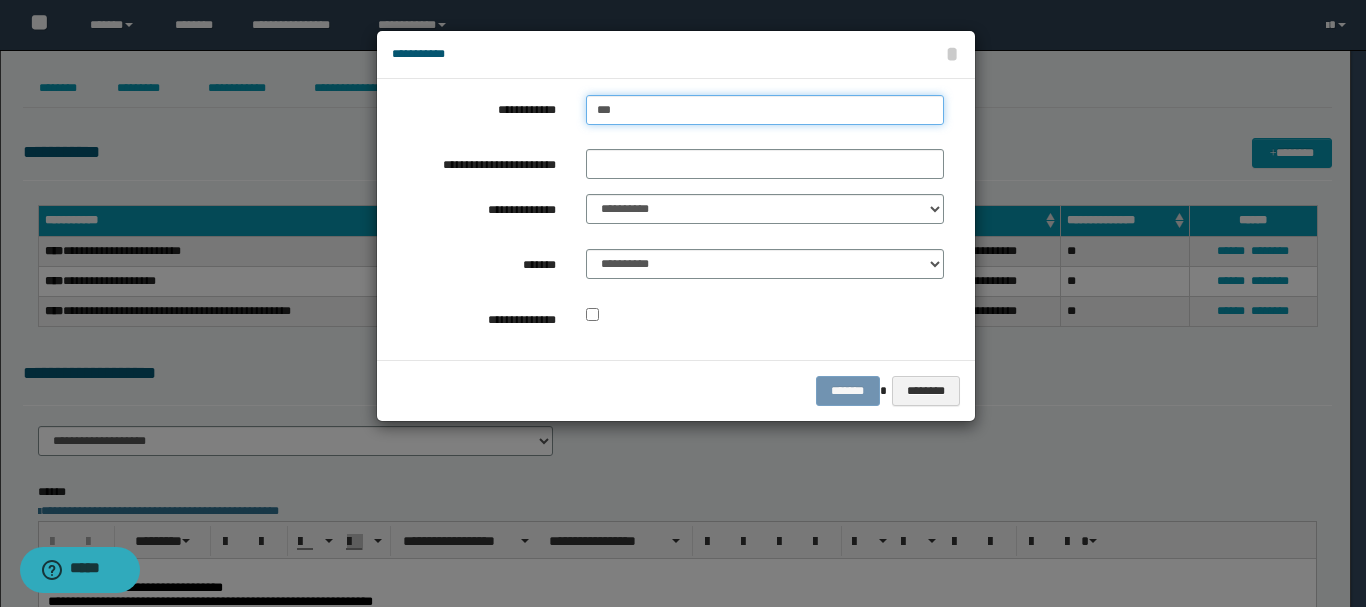 type on "***" 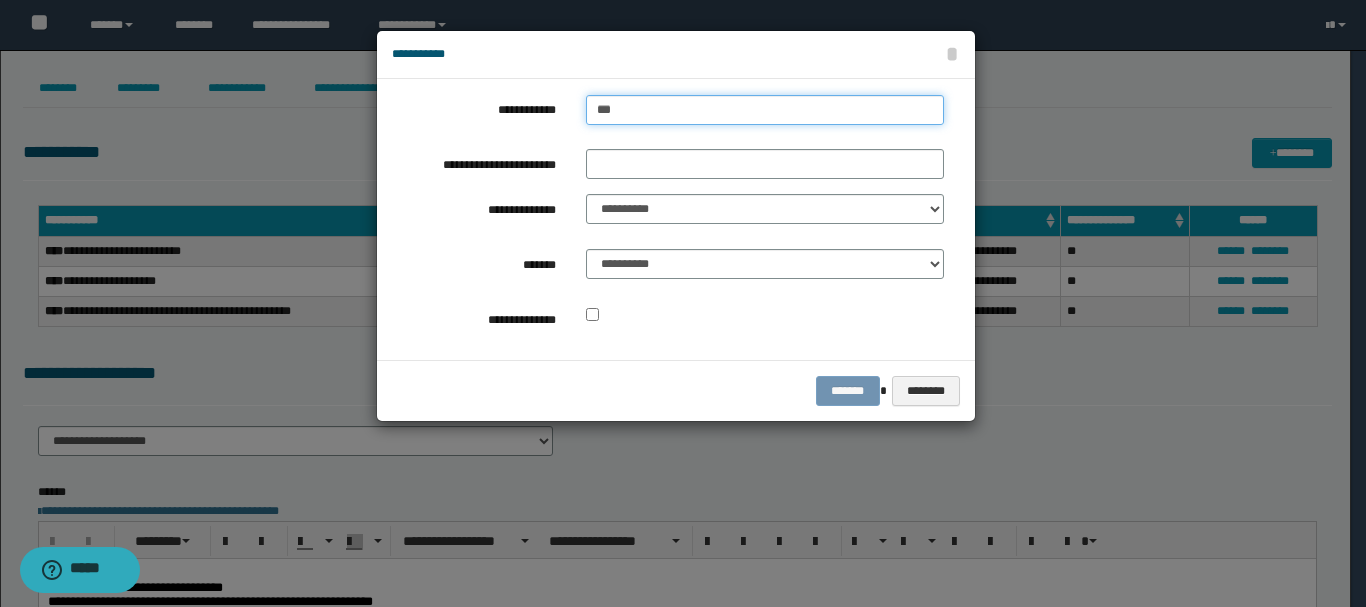 type 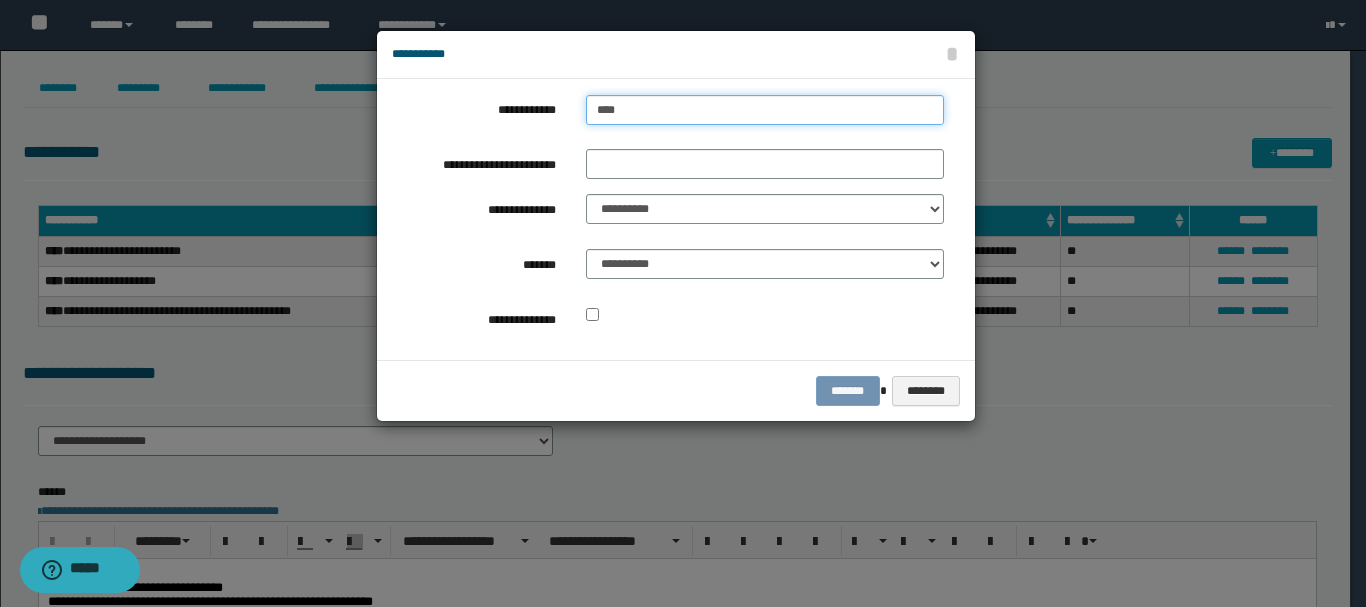type on "****" 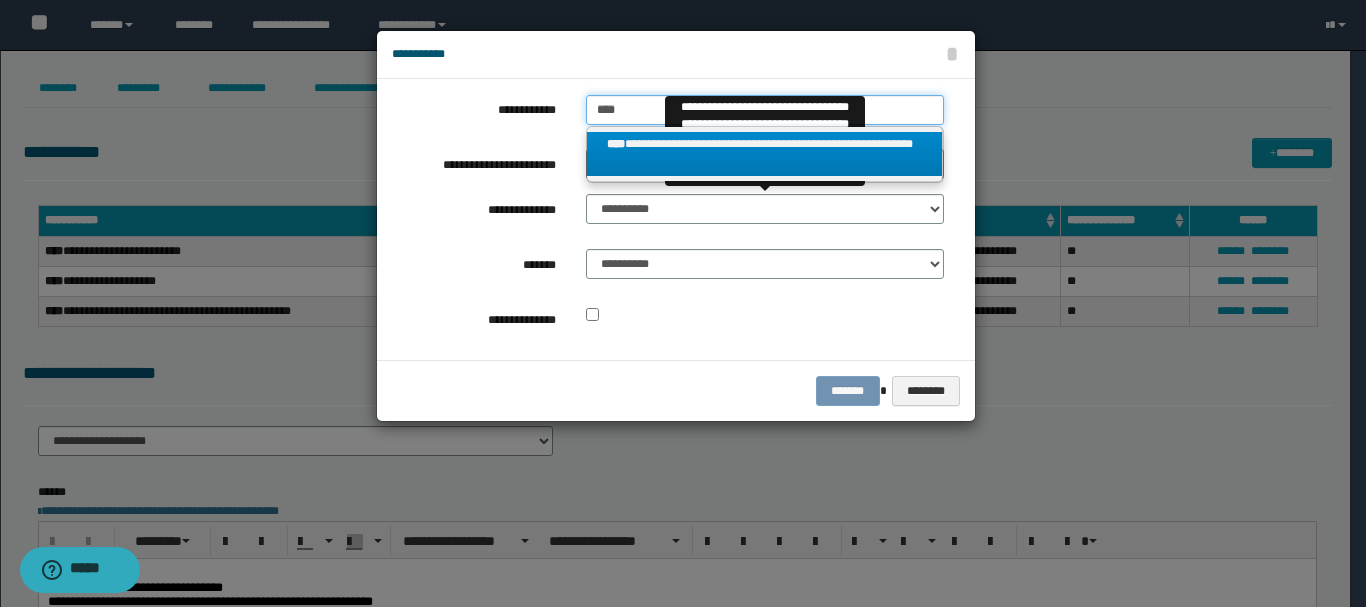 type on "****" 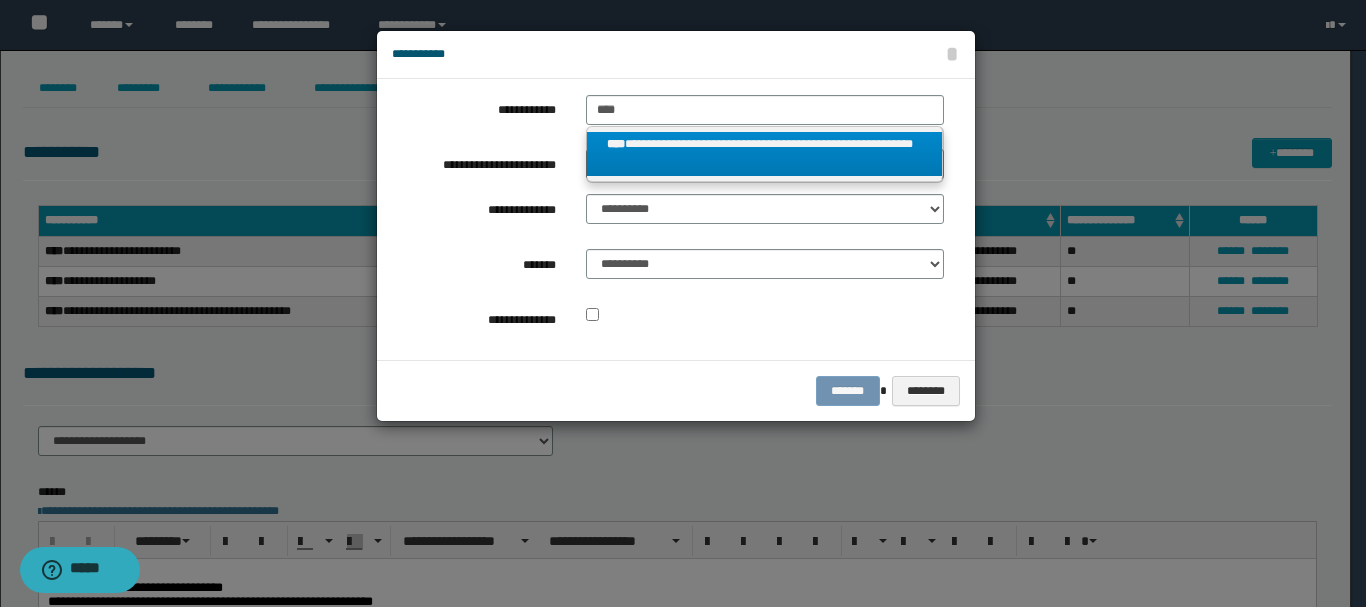 click on "**********" at bounding box center [765, 154] 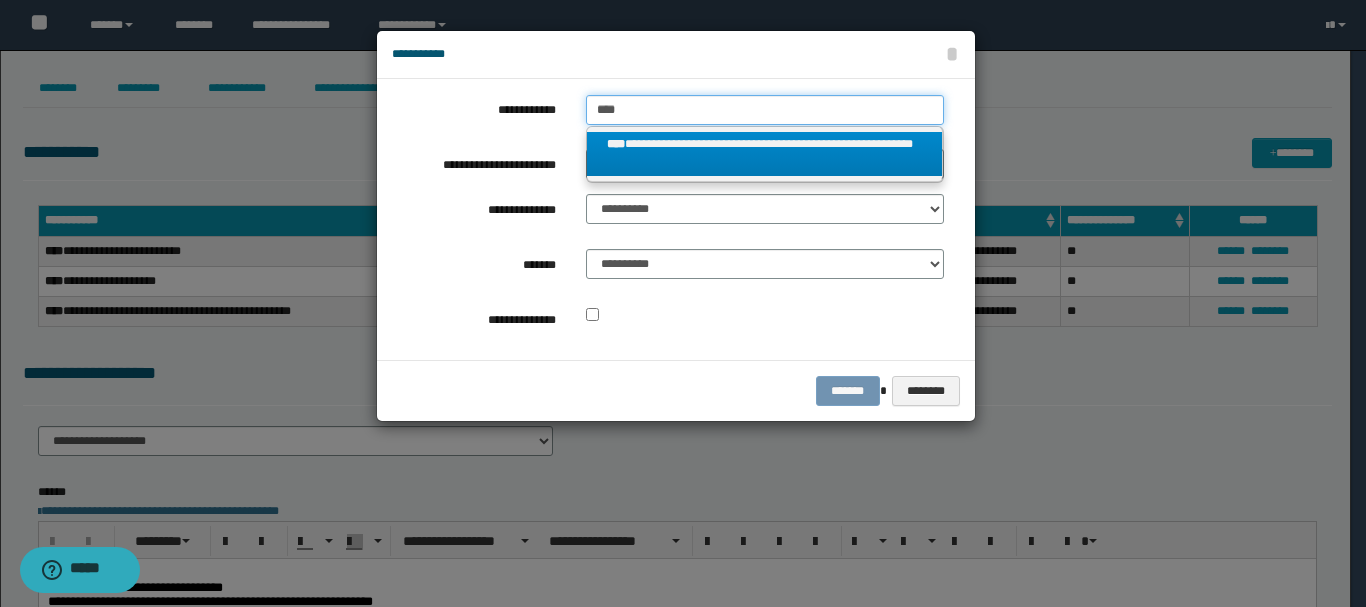 type 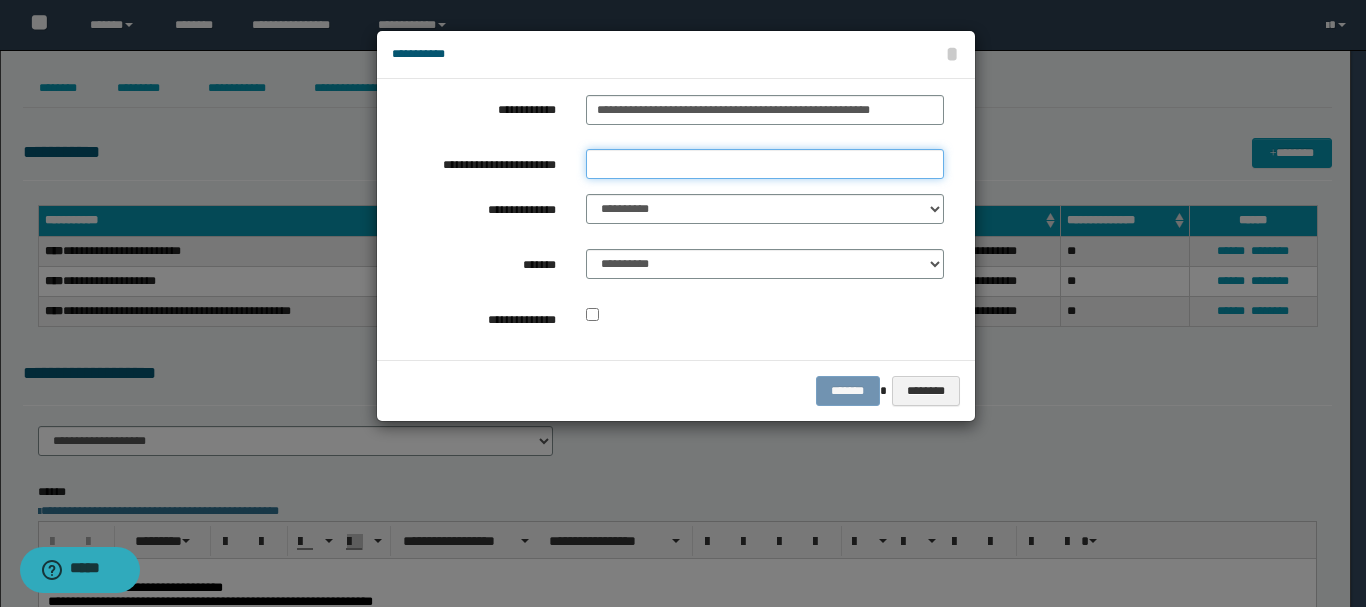 click on "**********" at bounding box center [765, 164] 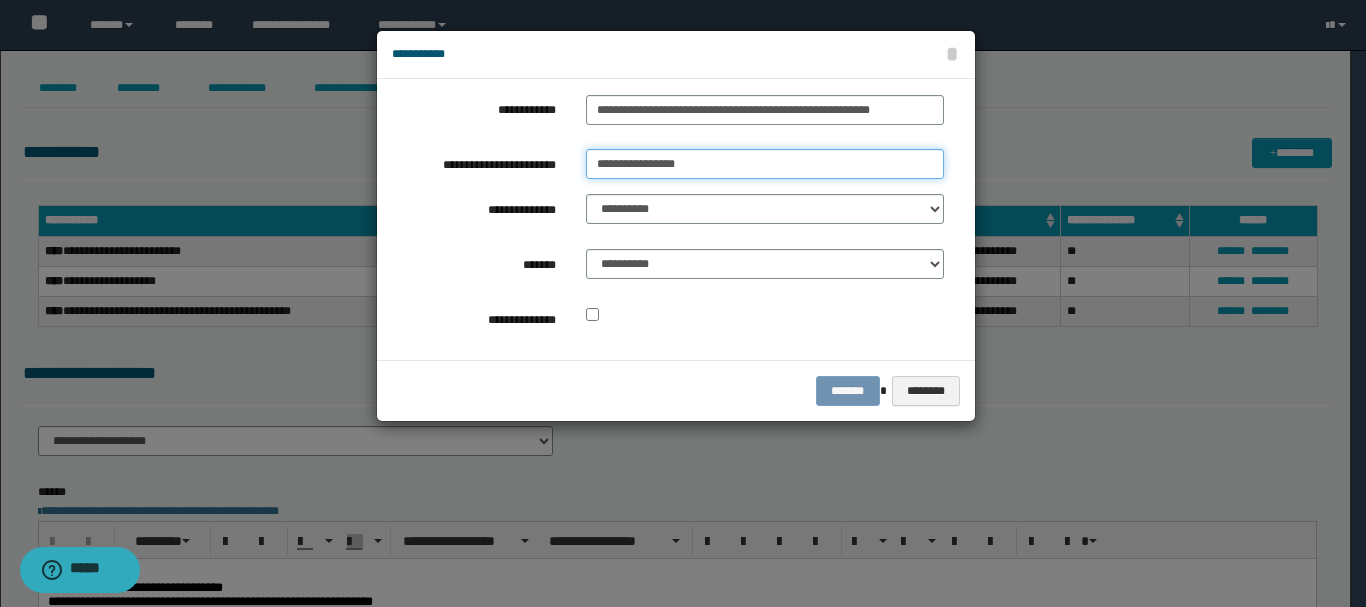 type on "**********" 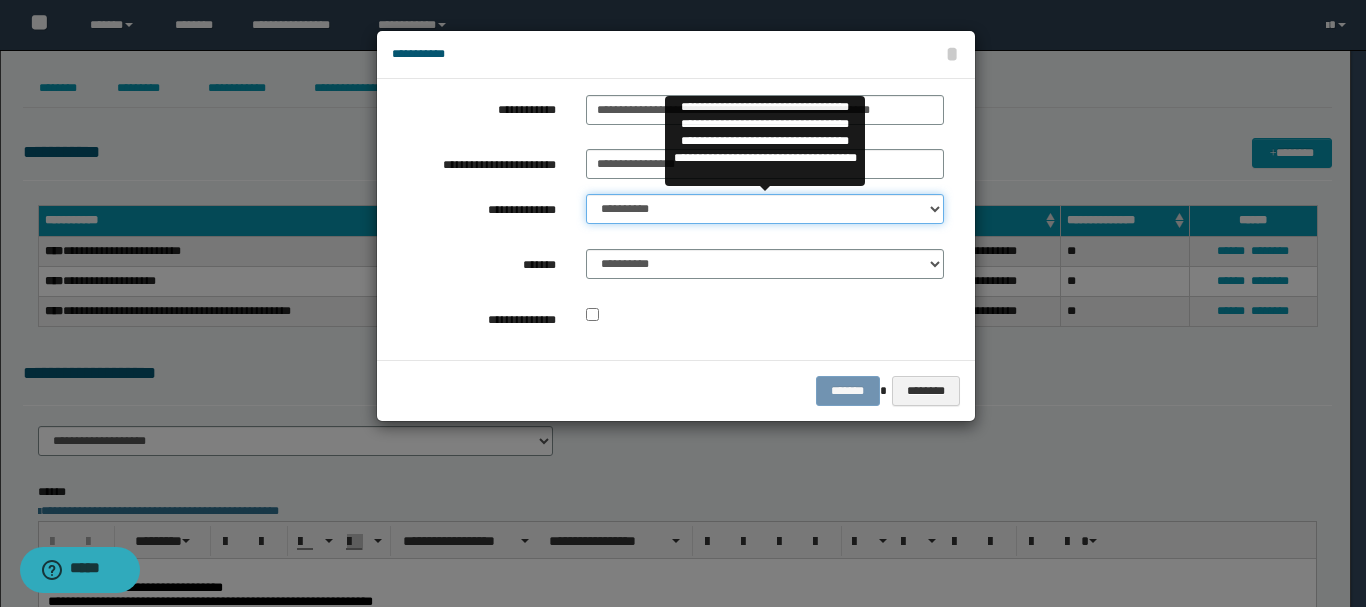 click on "**********" at bounding box center [765, 209] 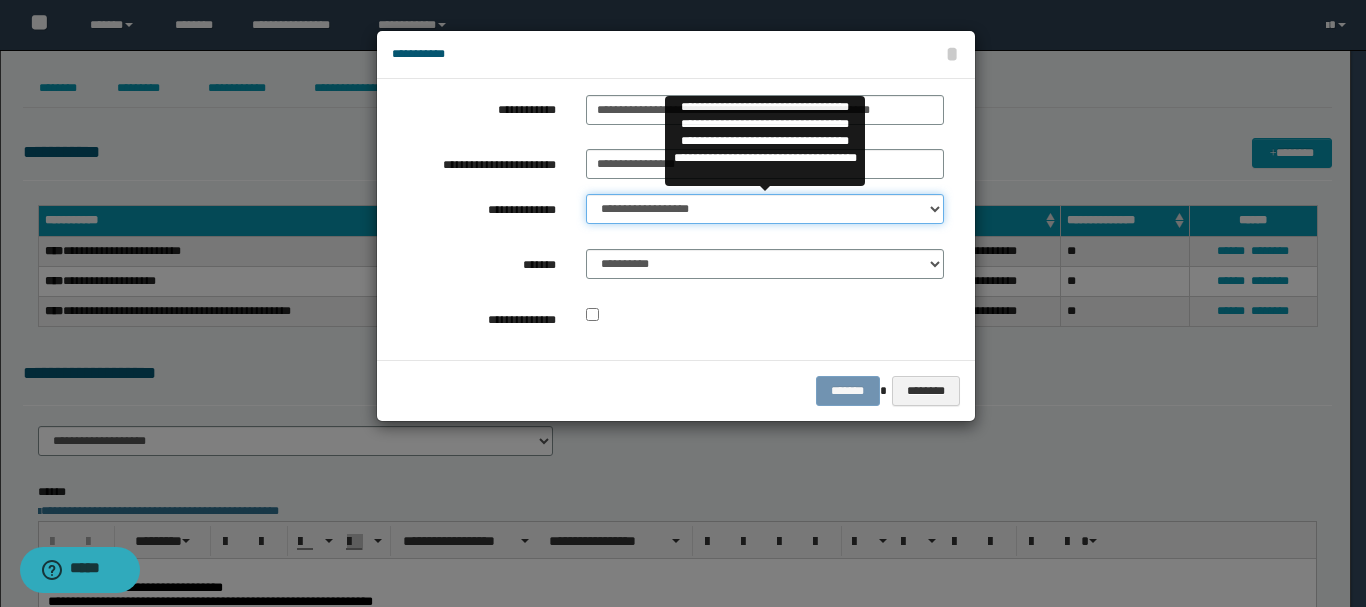 click on "**********" at bounding box center [765, 209] 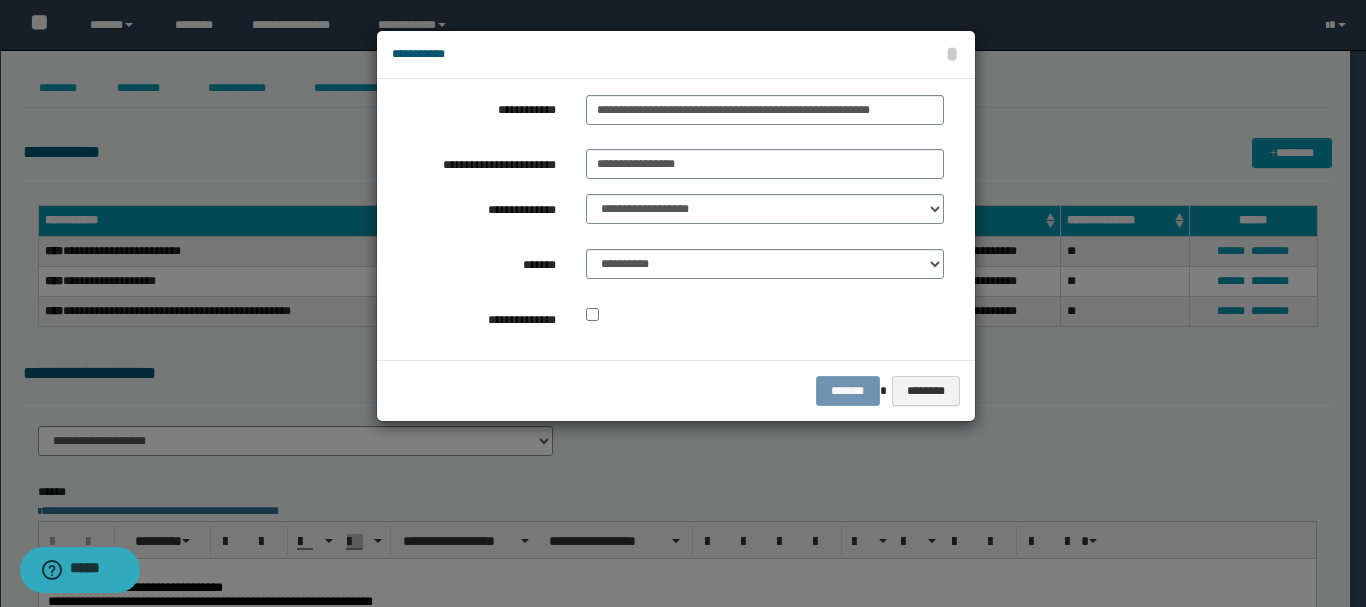 click on "**********" at bounding box center [668, 219] 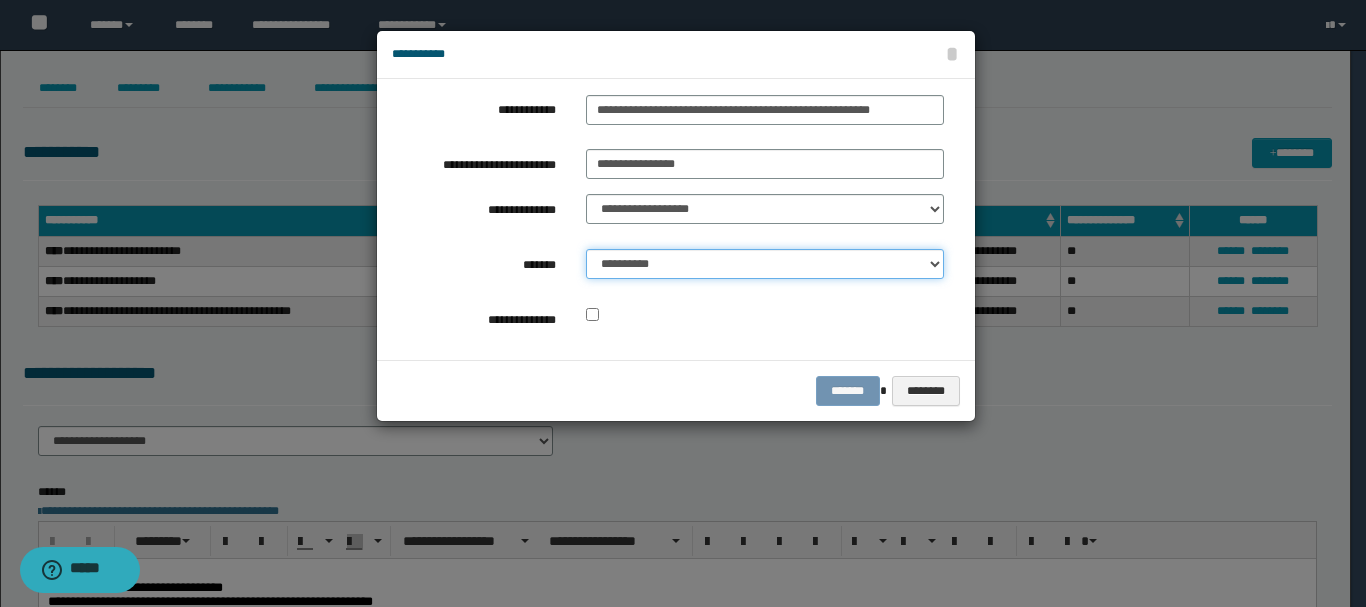 click on "**********" at bounding box center (765, 264) 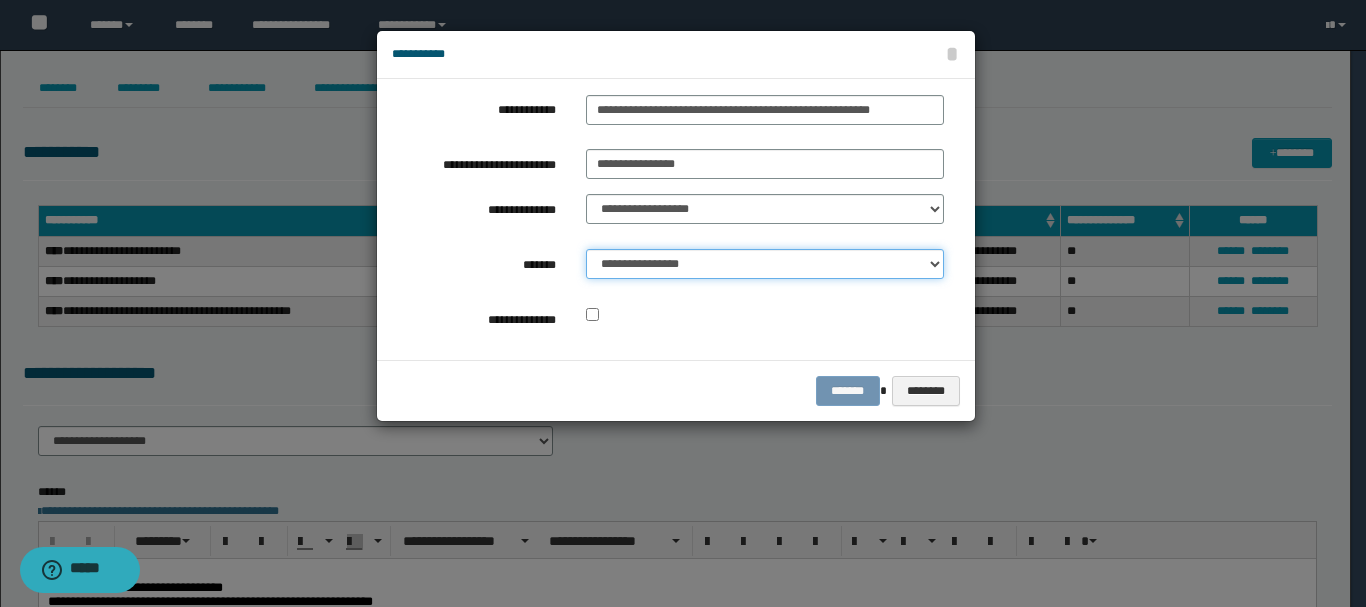 click on "**********" at bounding box center (765, 264) 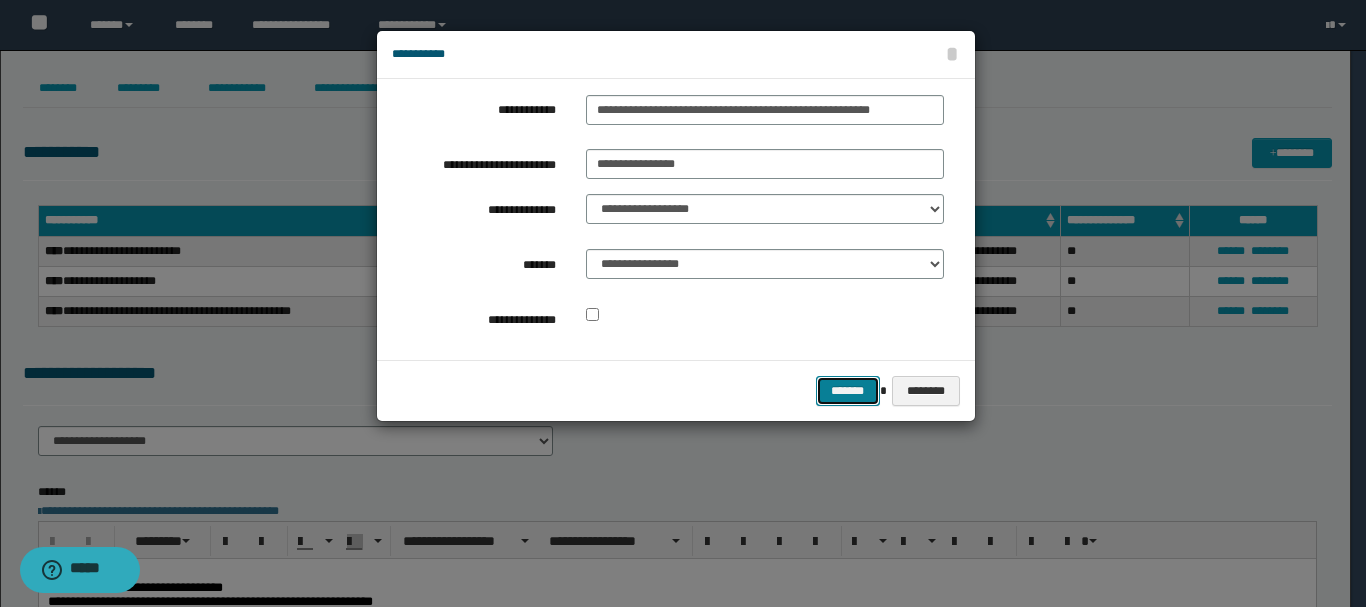 click on "*******" at bounding box center [848, 391] 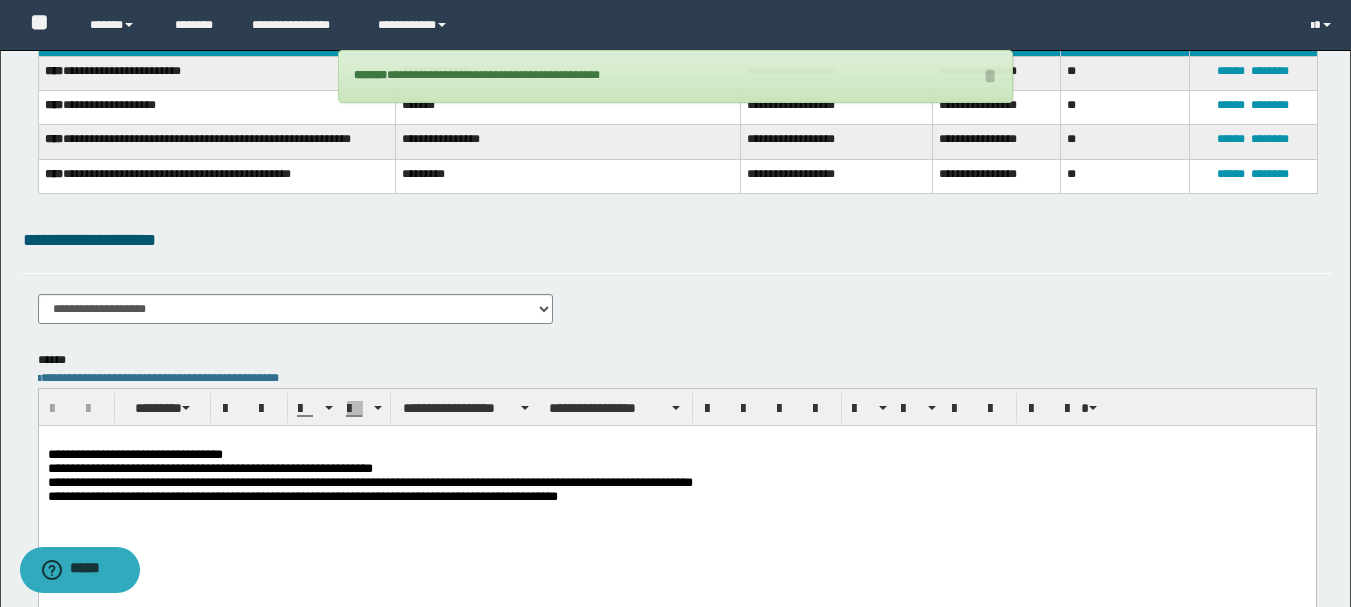 scroll, scrollTop: 200, scrollLeft: 0, axis: vertical 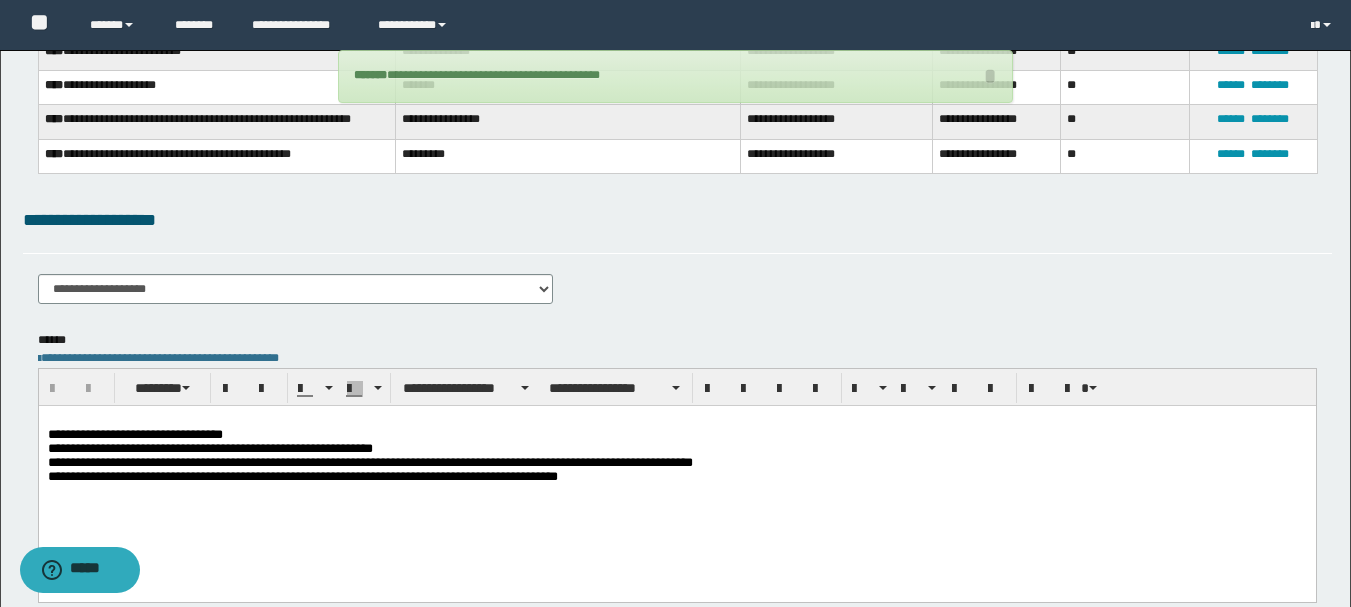 click on "**********" at bounding box center [134, 434] 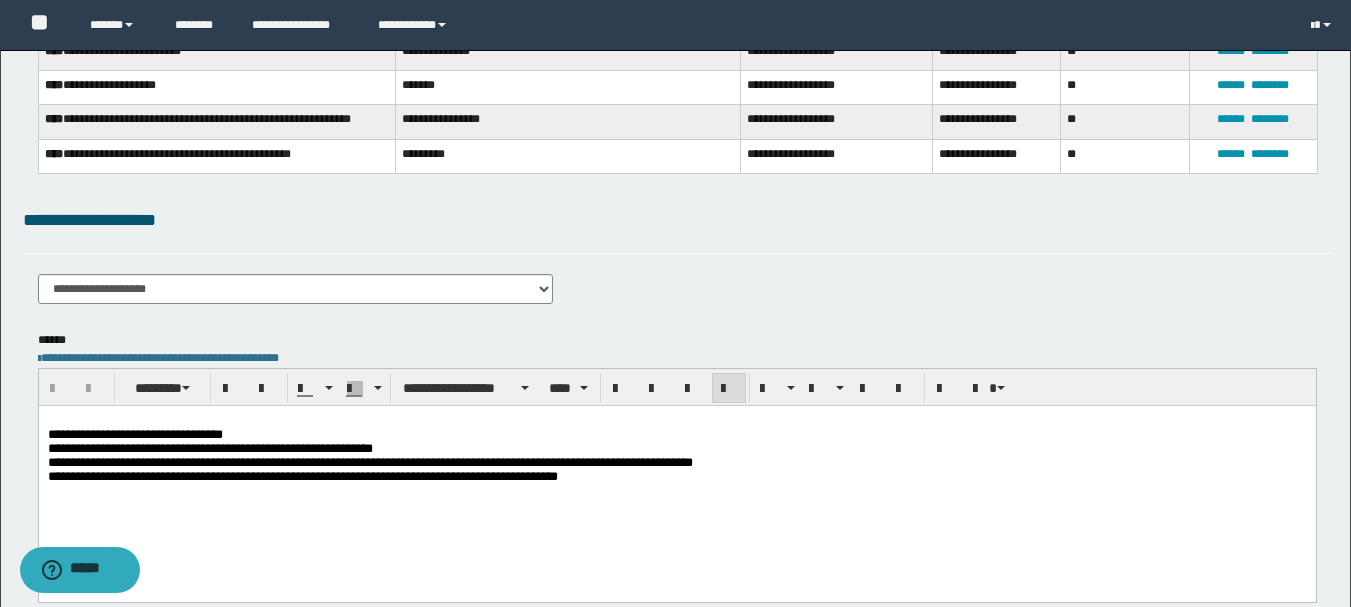 type 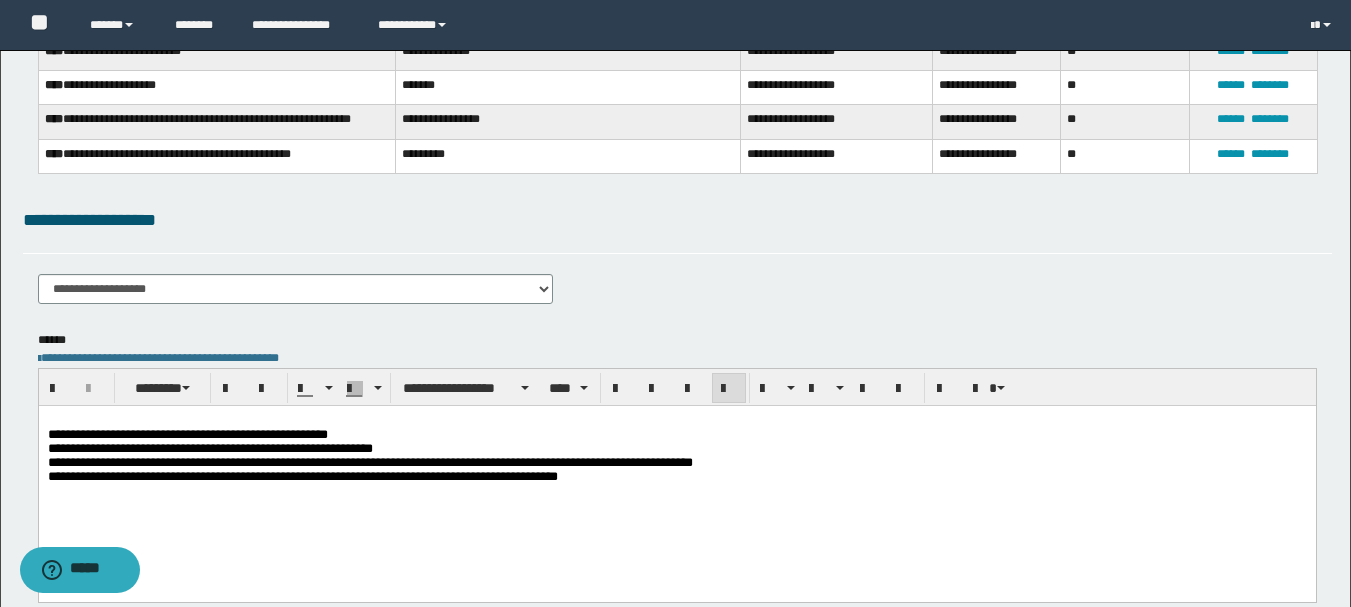 click on "**********" at bounding box center (676, 435) 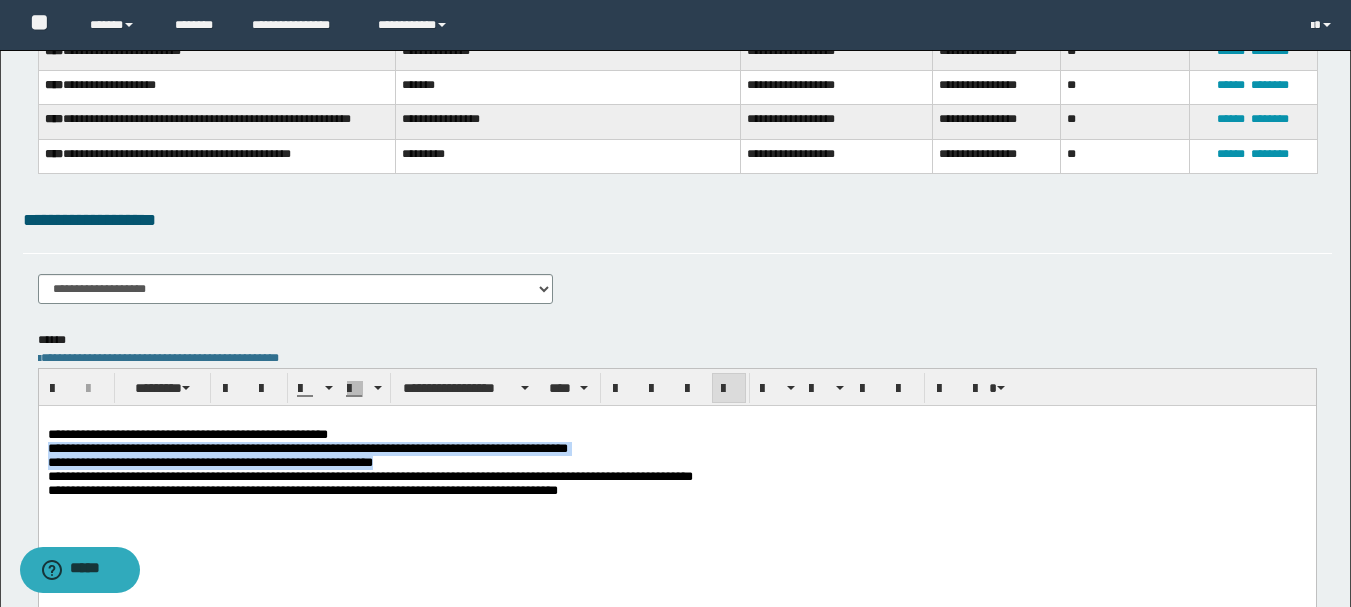 drag, startPoint x: 583, startPoint y: 469, endPoint x: 38, endPoint y: 854, distance: 667.27057 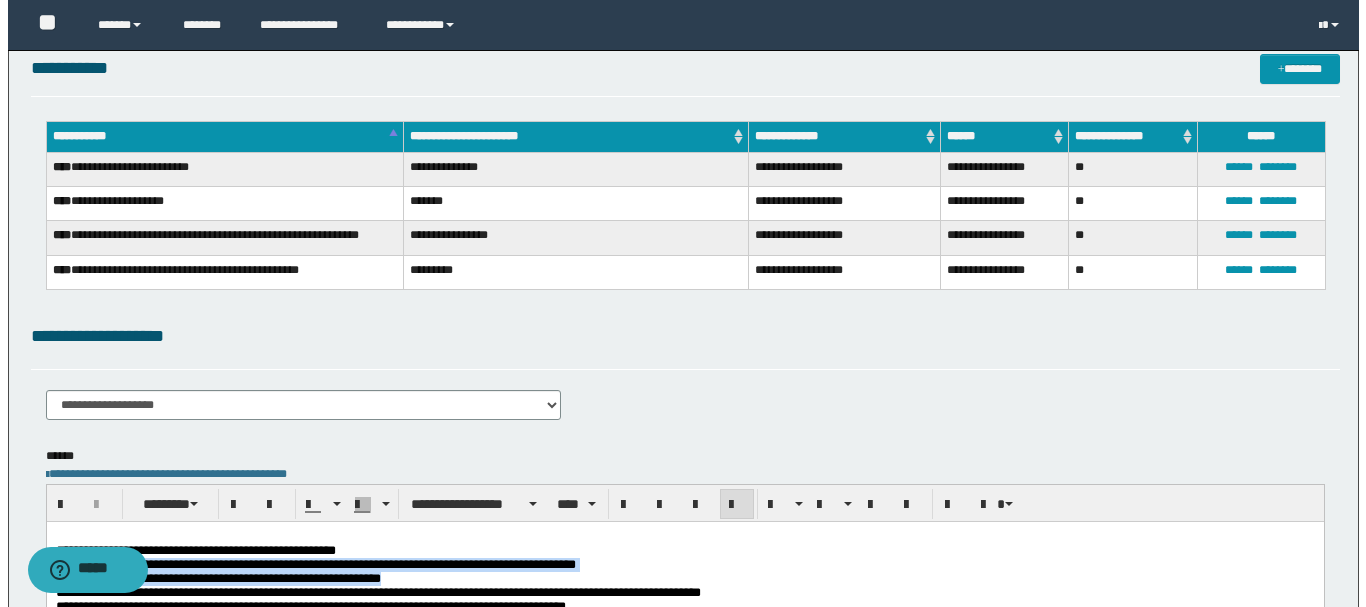 scroll, scrollTop: 0, scrollLeft: 0, axis: both 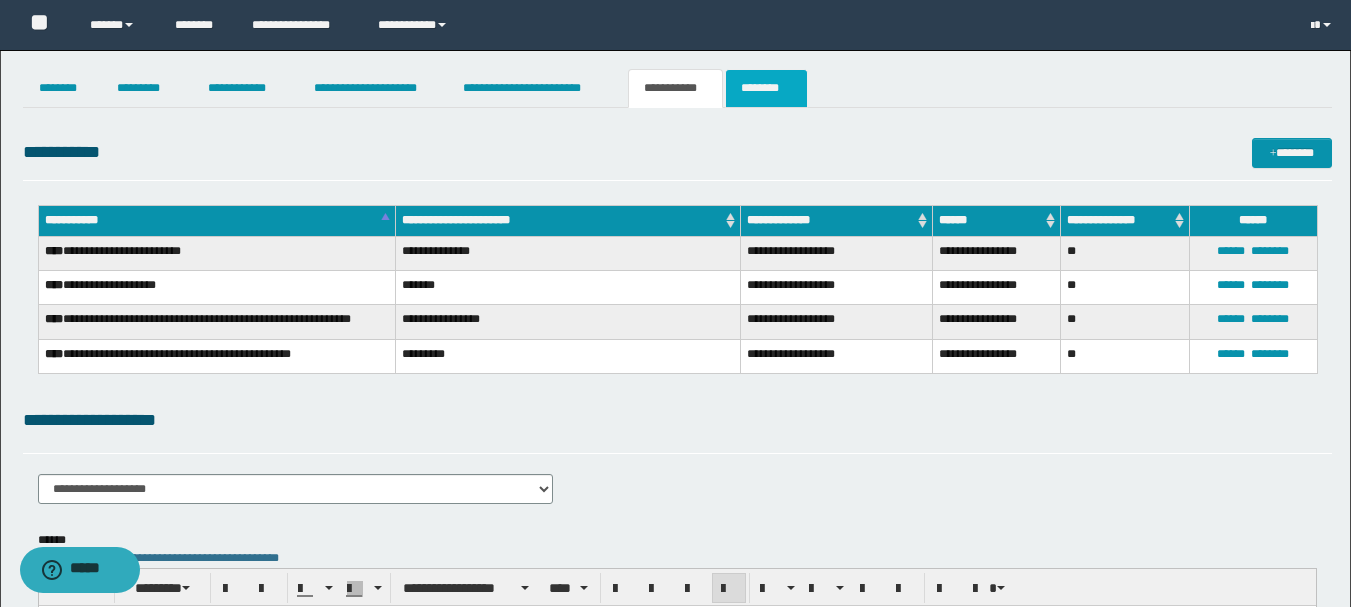 click on "********" at bounding box center (766, 88) 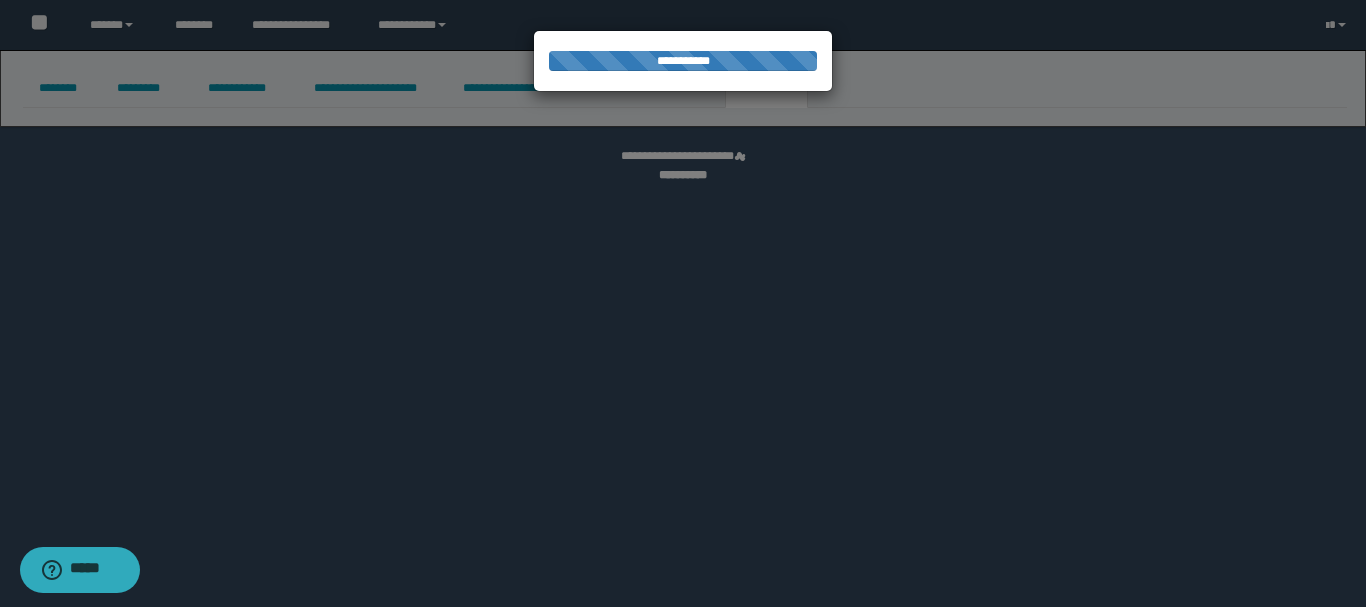 select on "****" 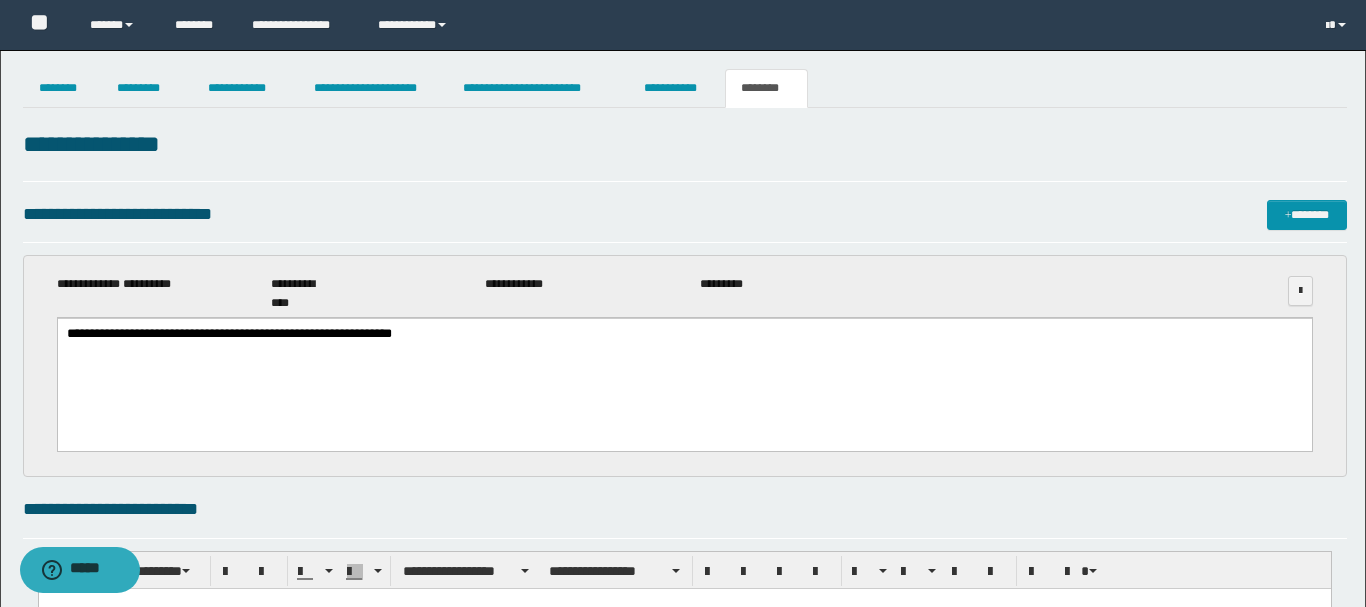 scroll, scrollTop: 0, scrollLeft: 0, axis: both 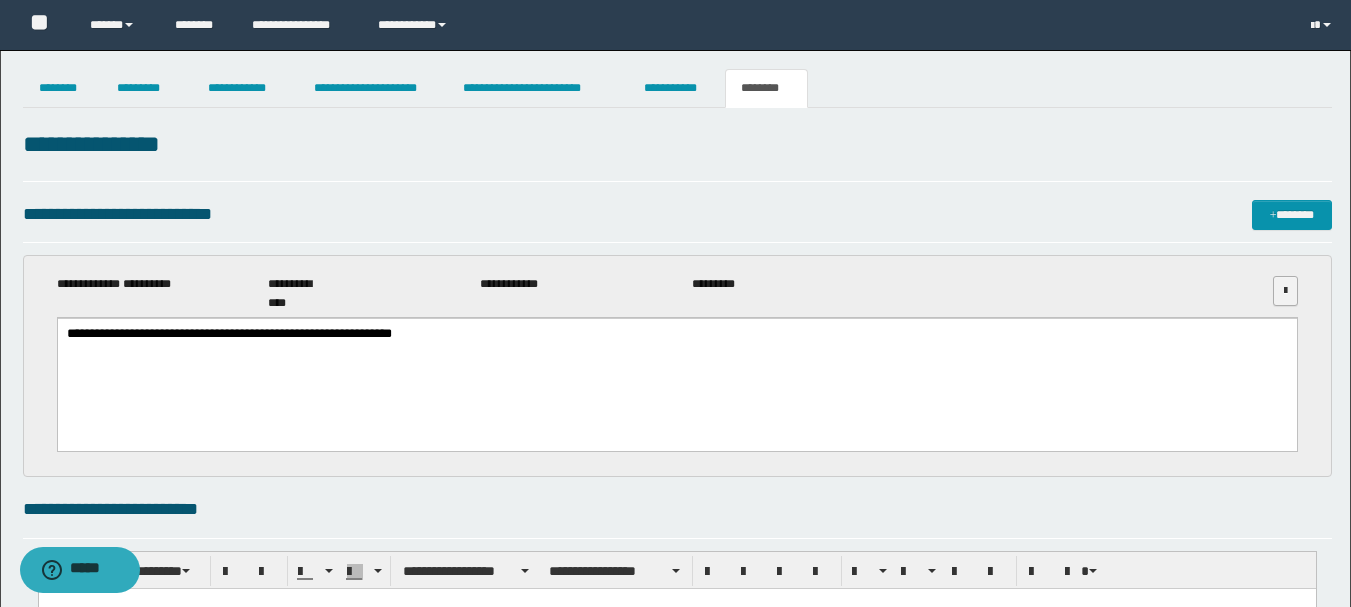 click at bounding box center (1285, 291) 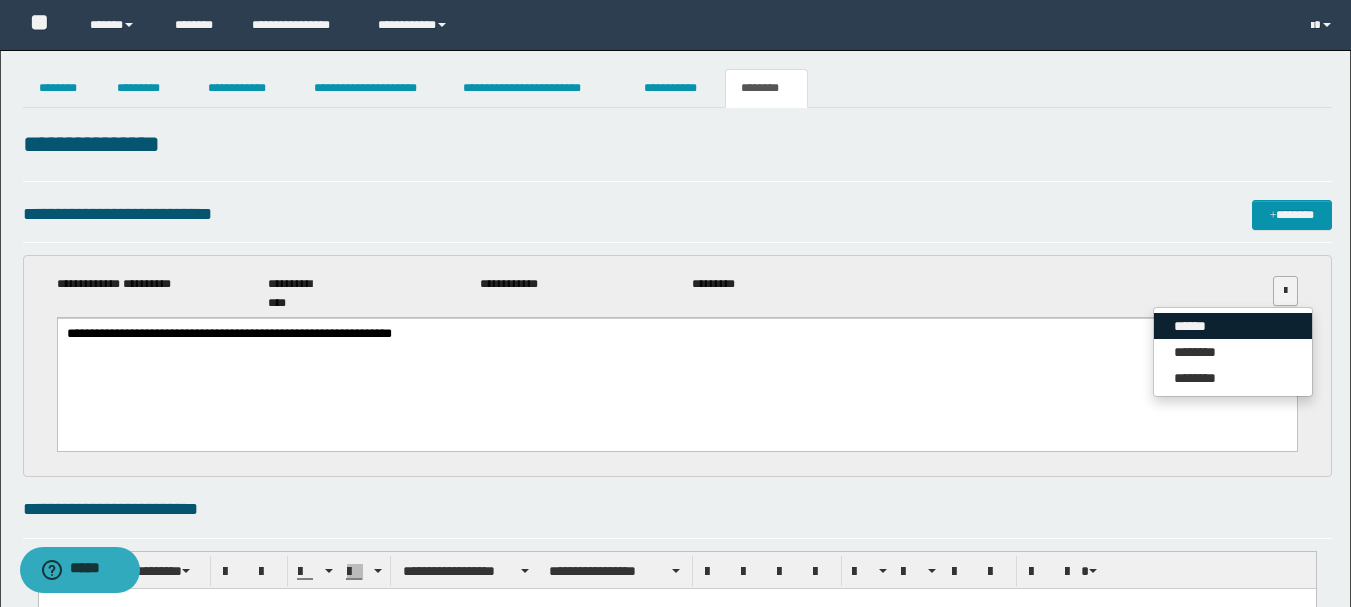 click on "******" at bounding box center [1233, 326] 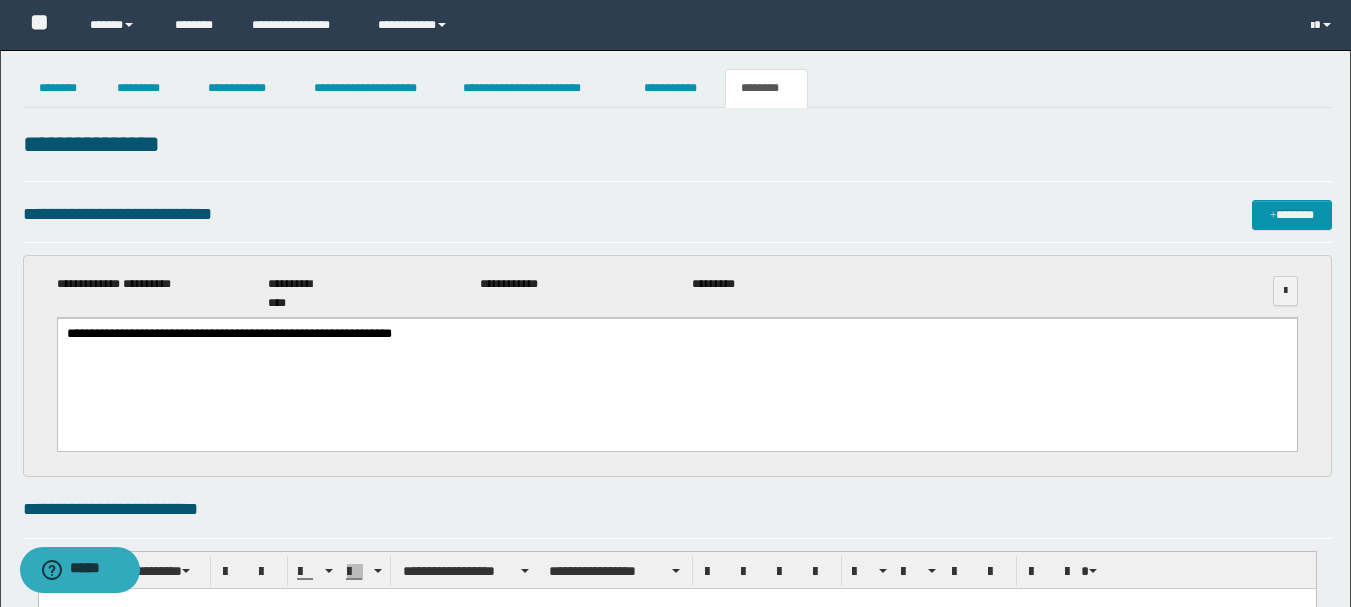 select on "*" 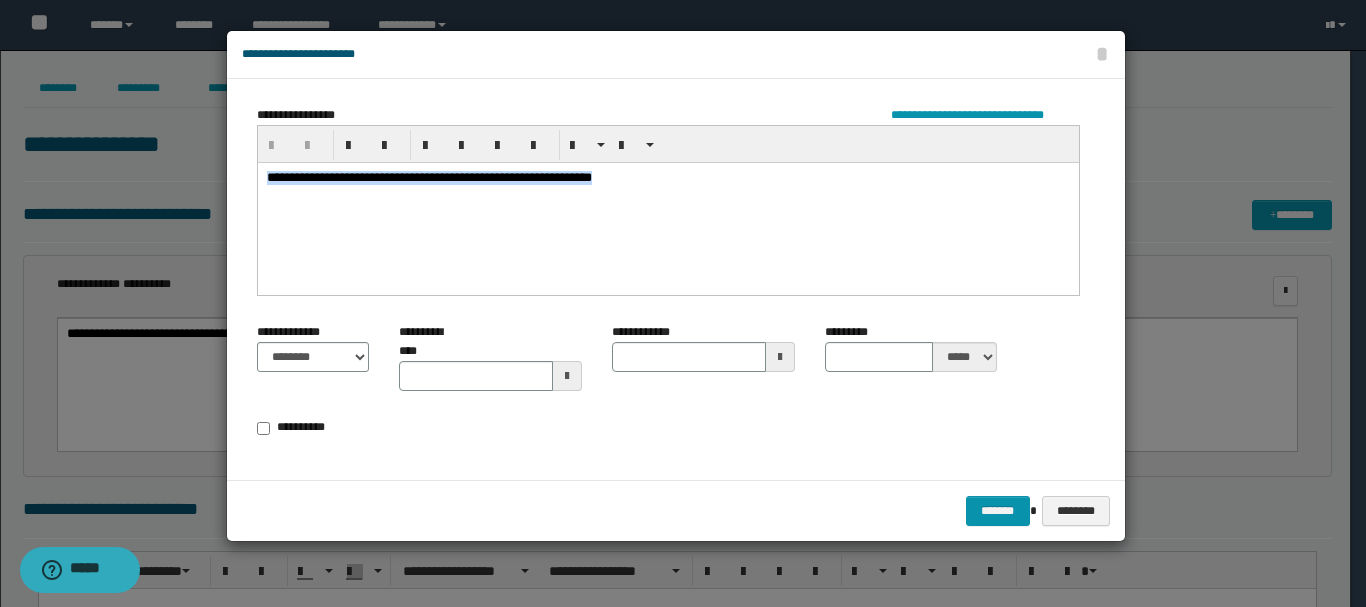 drag, startPoint x: 875, startPoint y: 178, endPoint x: -1, endPoint y: 20, distance: 890.1348 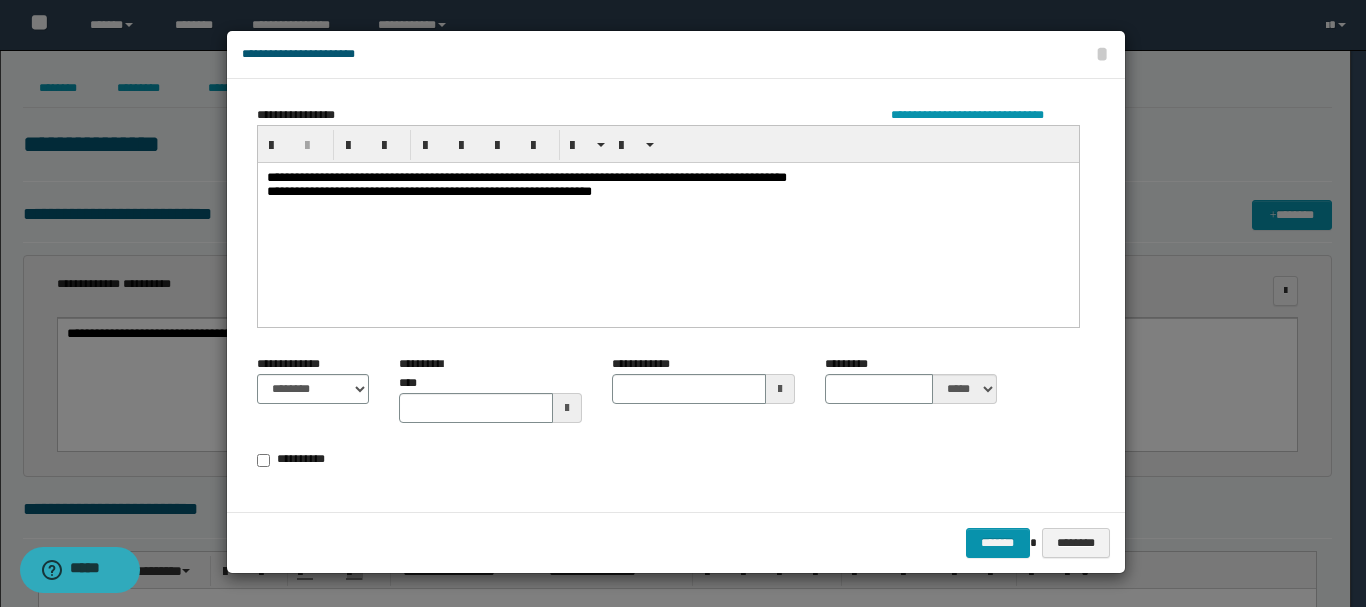 type 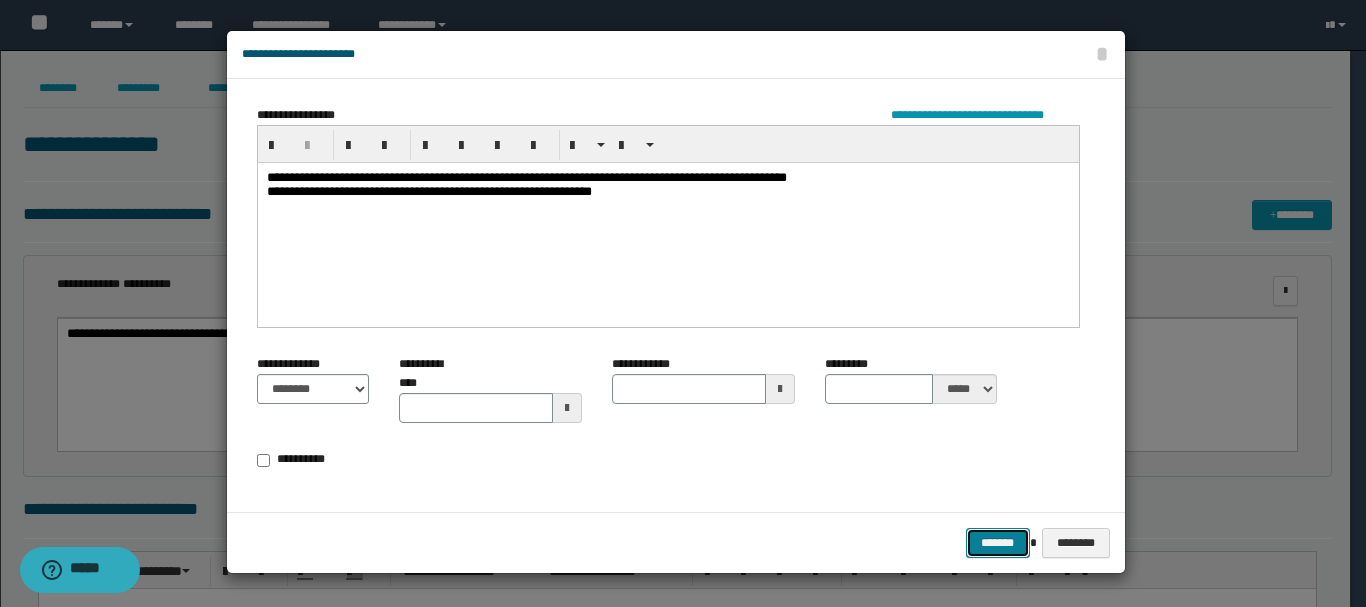click on "*******" at bounding box center [998, 543] 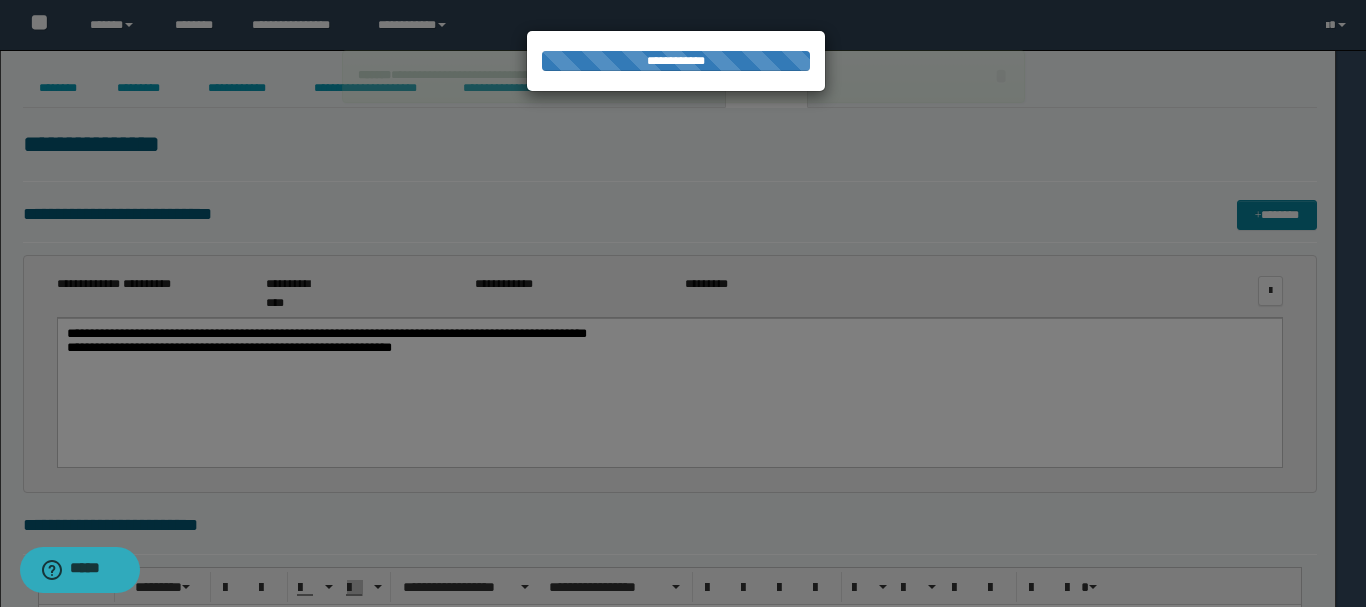 scroll, scrollTop: 0, scrollLeft: 0, axis: both 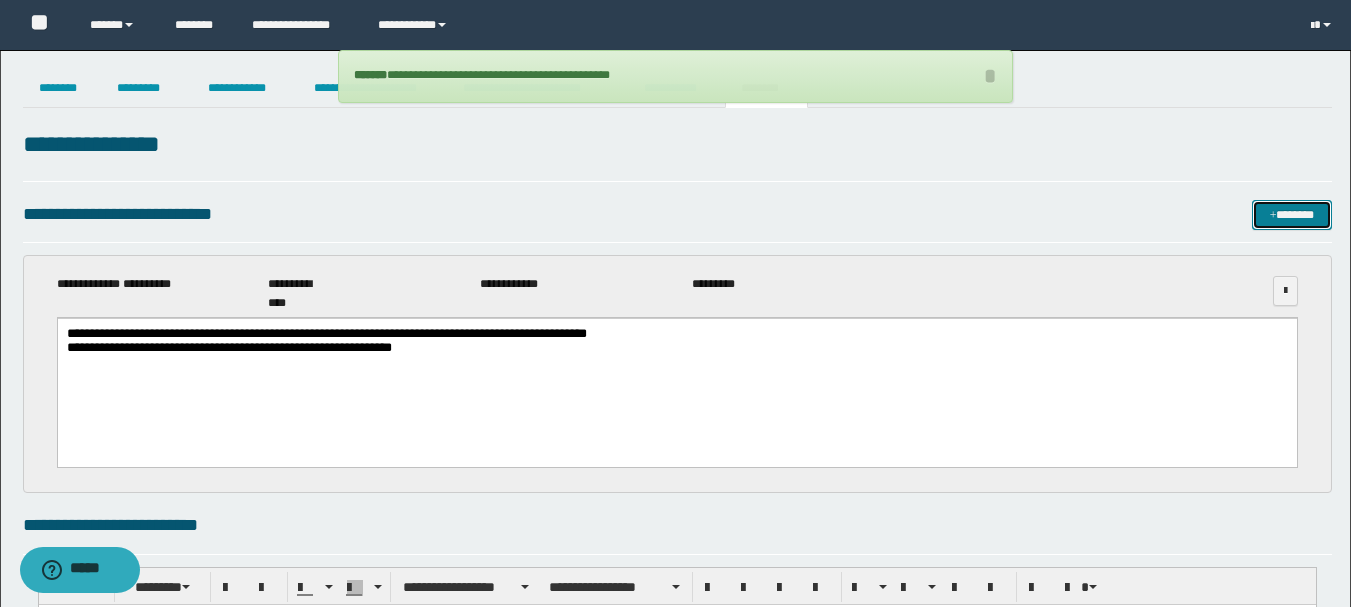 click on "*******" at bounding box center (1292, 215) 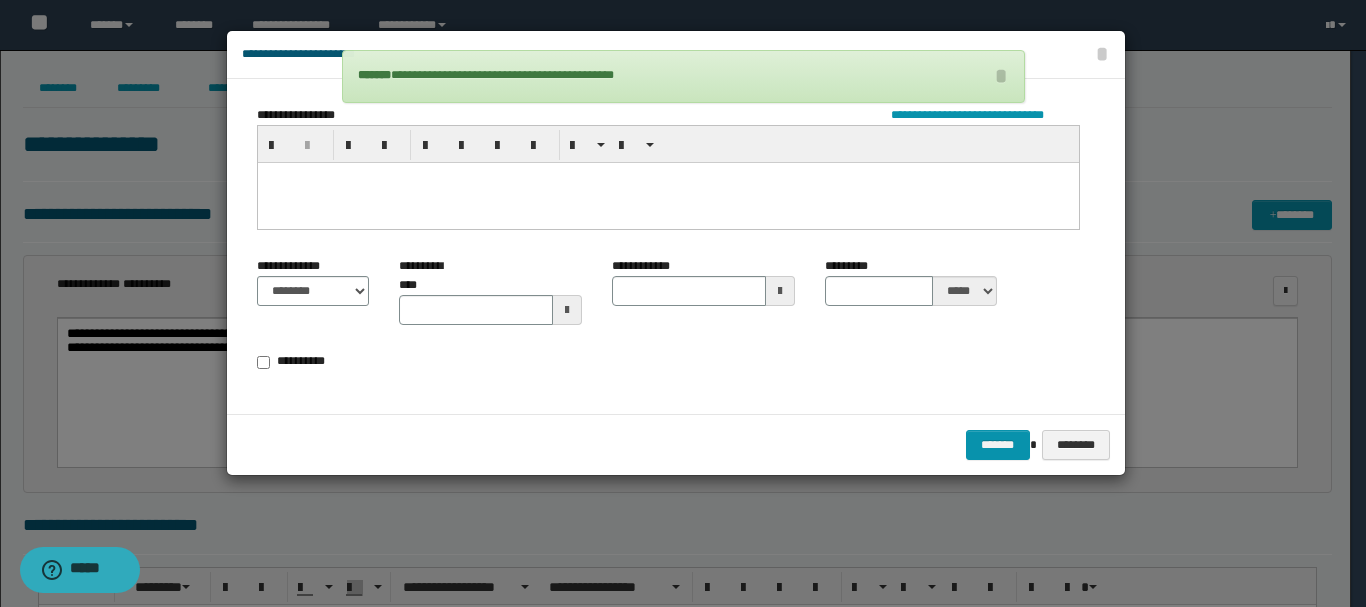 type 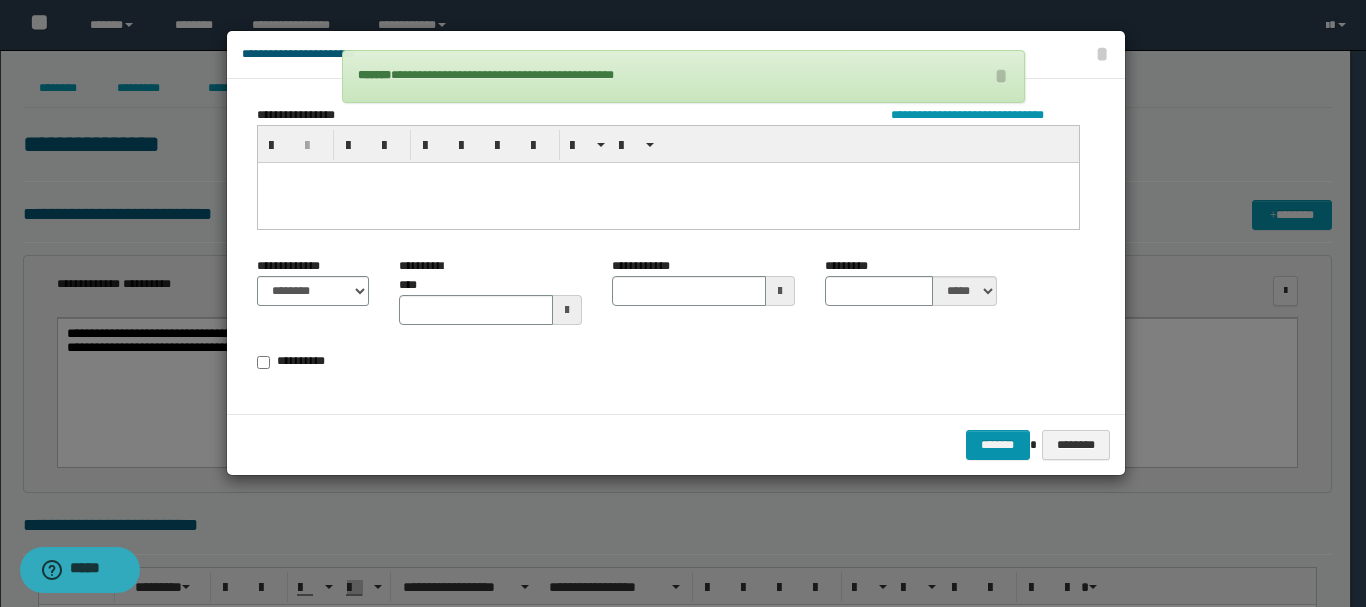 type 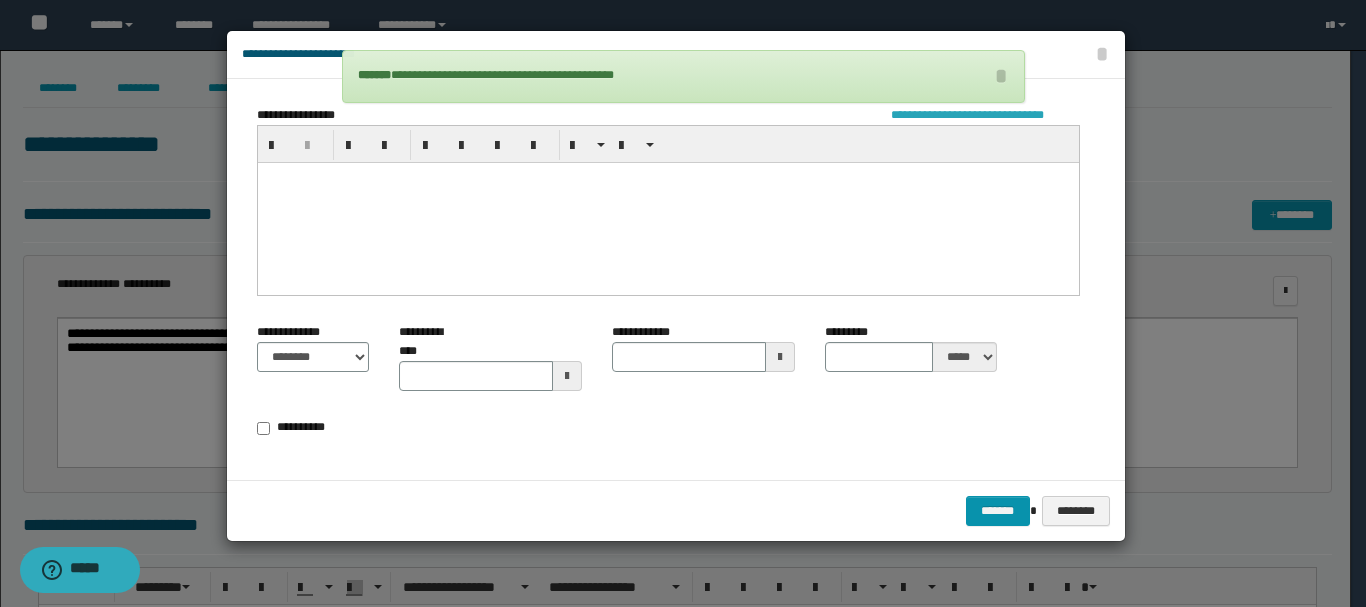 click on "**********" at bounding box center (985, 115) 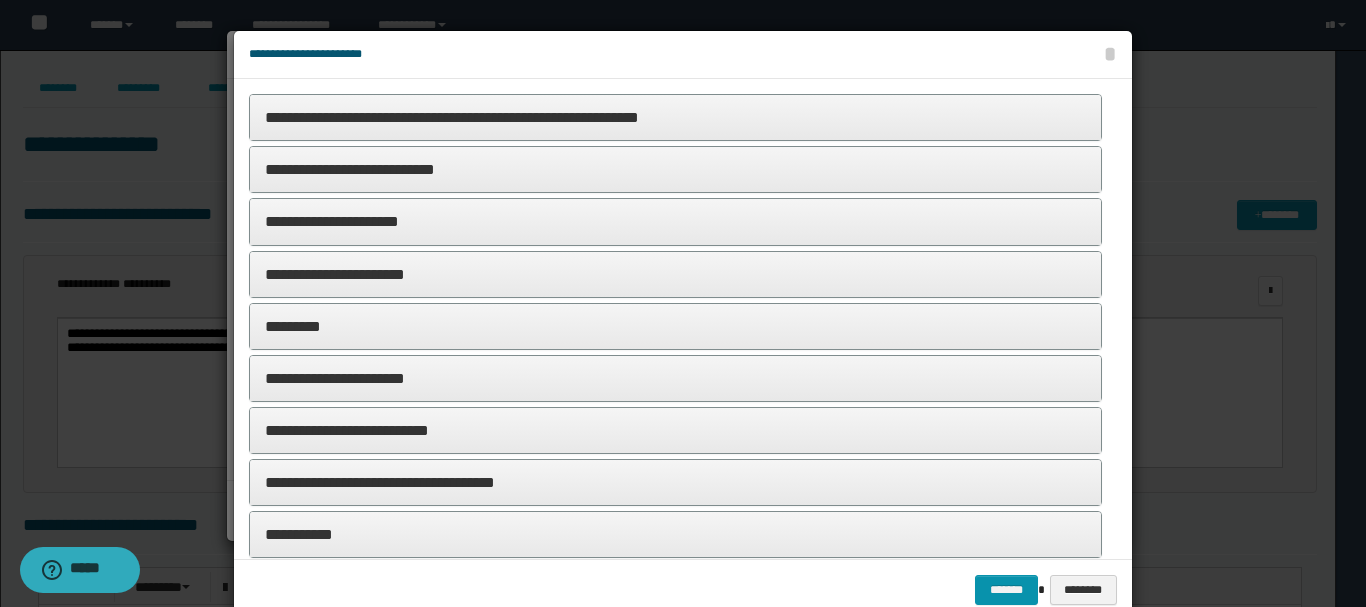 scroll, scrollTop: 100, scrollLeft: 0, axis: vertical 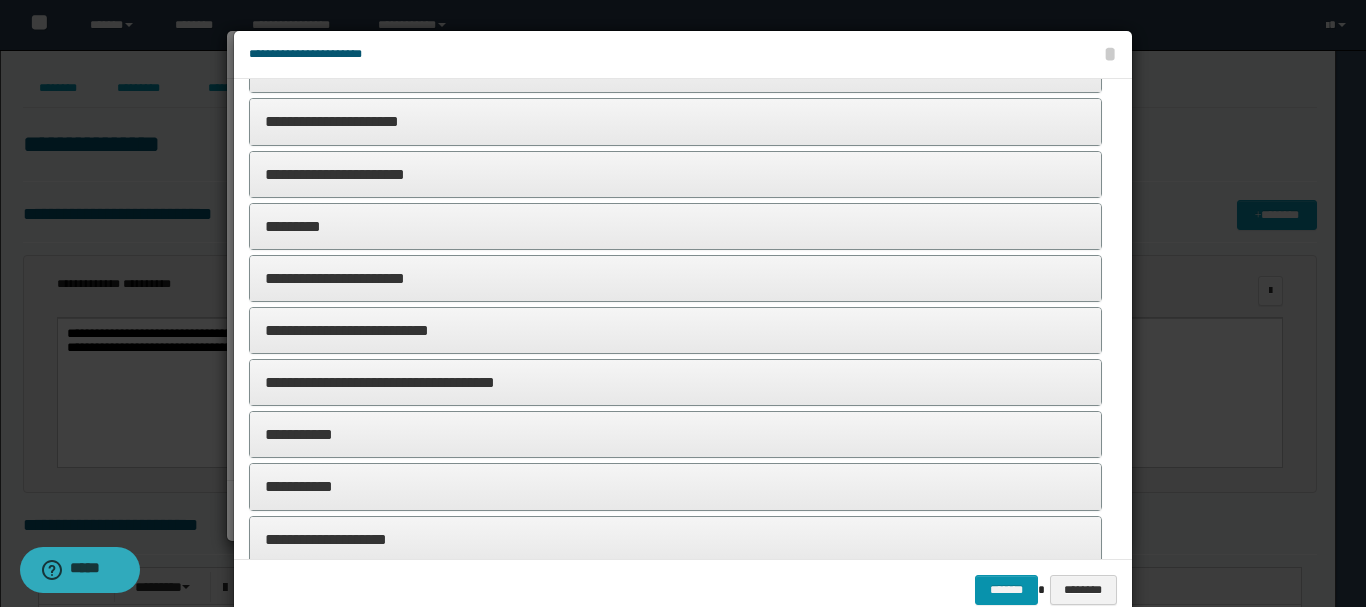 click on "**********" at bounding box center [675, 330] 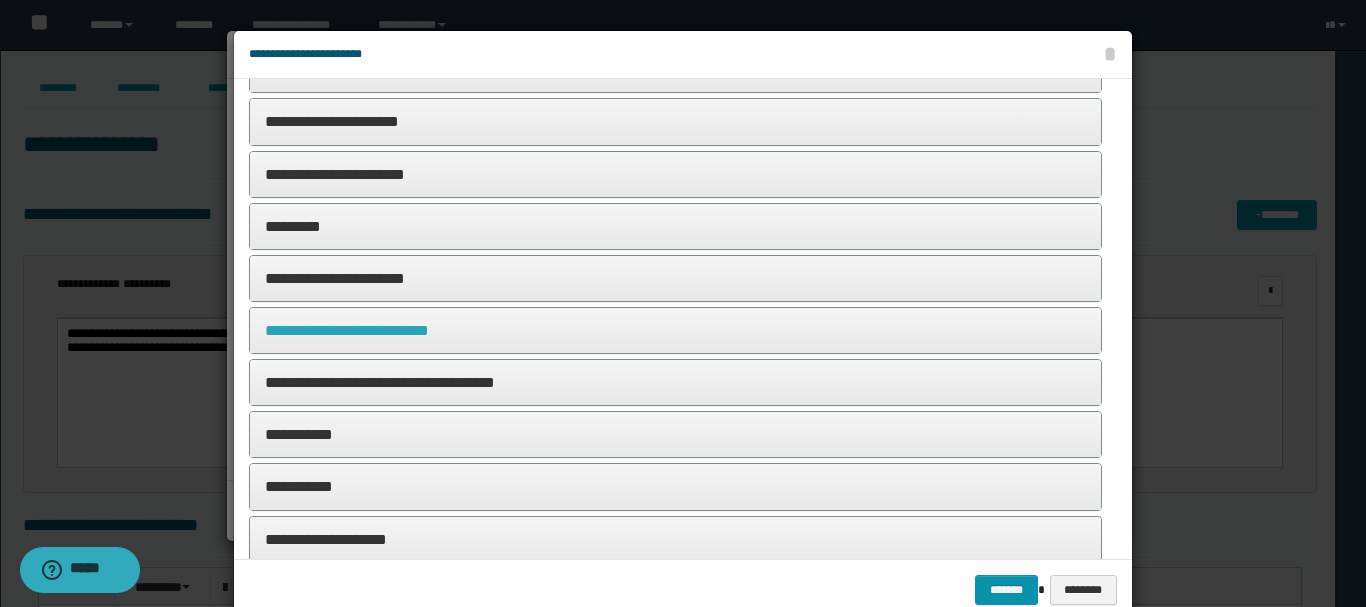 click on "**********" at bounding box center (347, 330) 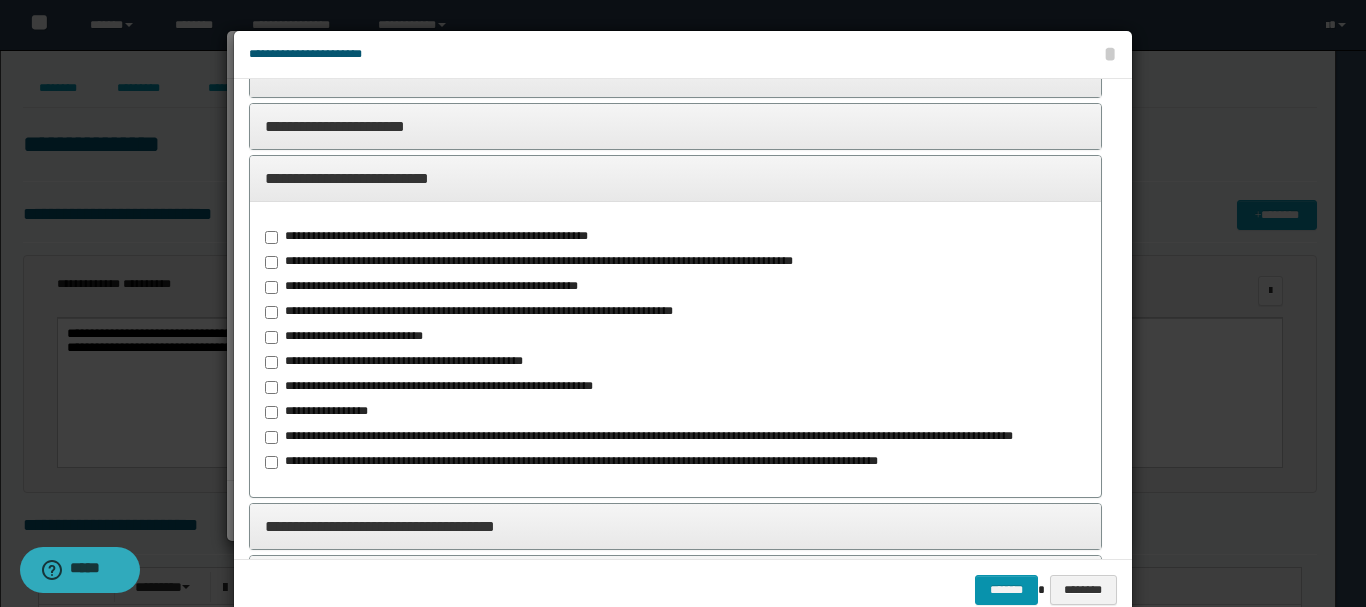scroll, scrollTop: 300, scrollLeft: 0, axis: vertical 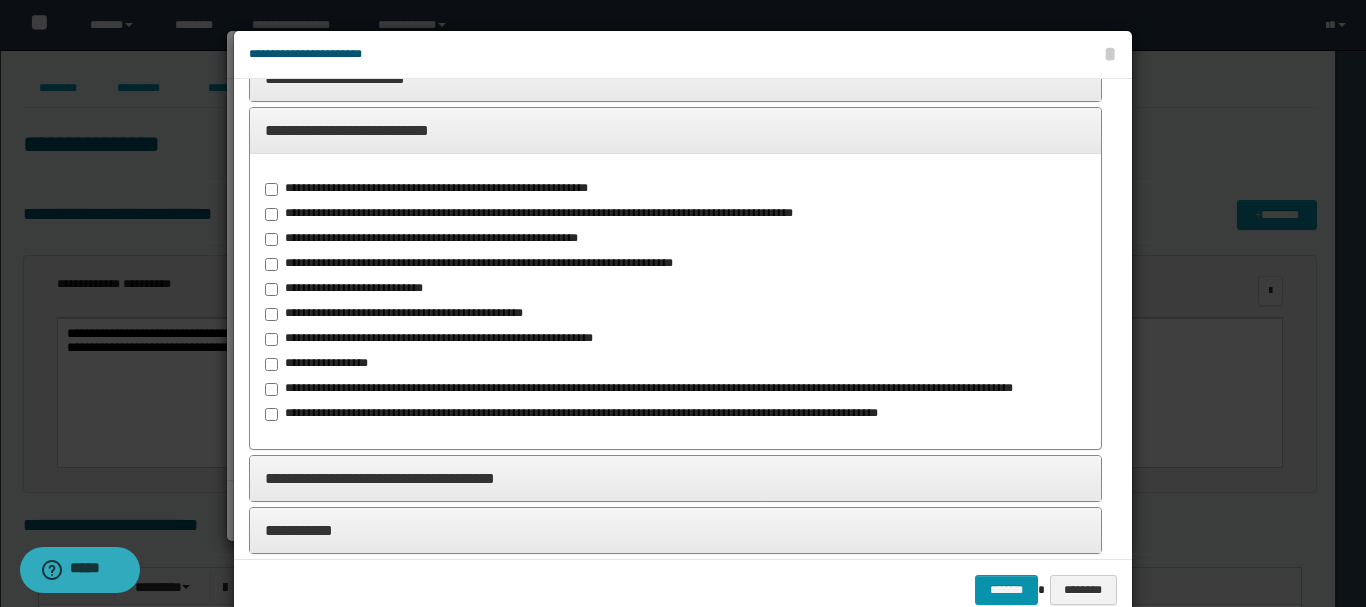 click on "**********" at bounding box center (348, 289) 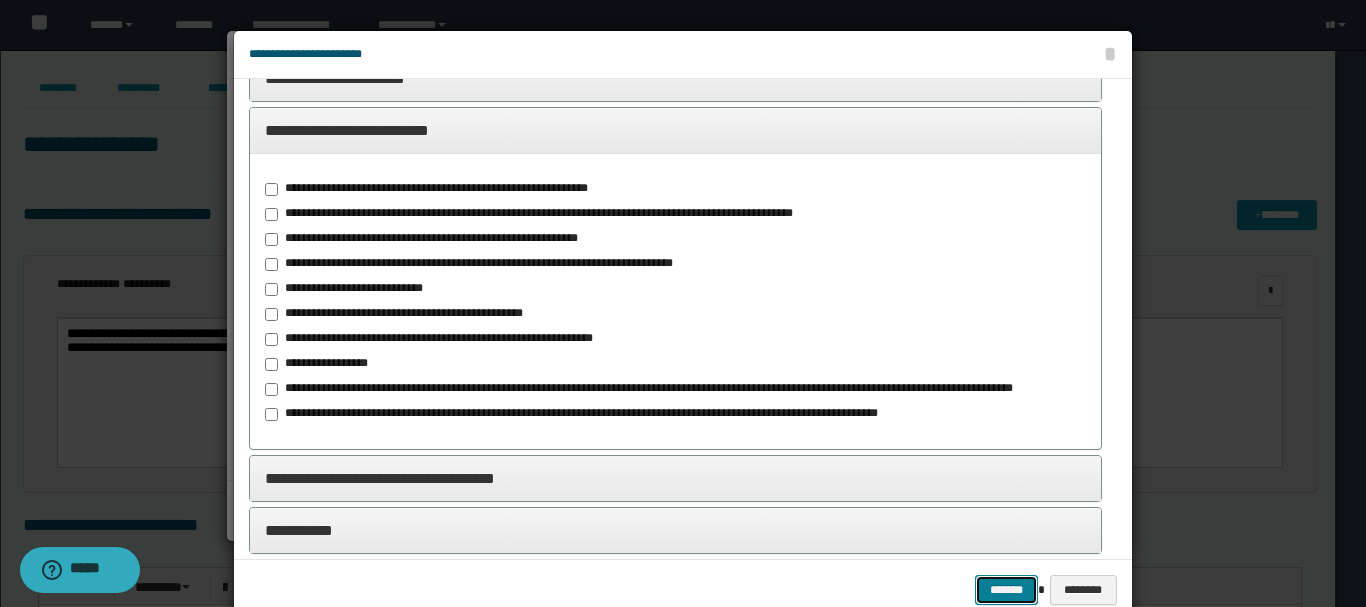 click on "*******" at bounding box center [1006, 590] 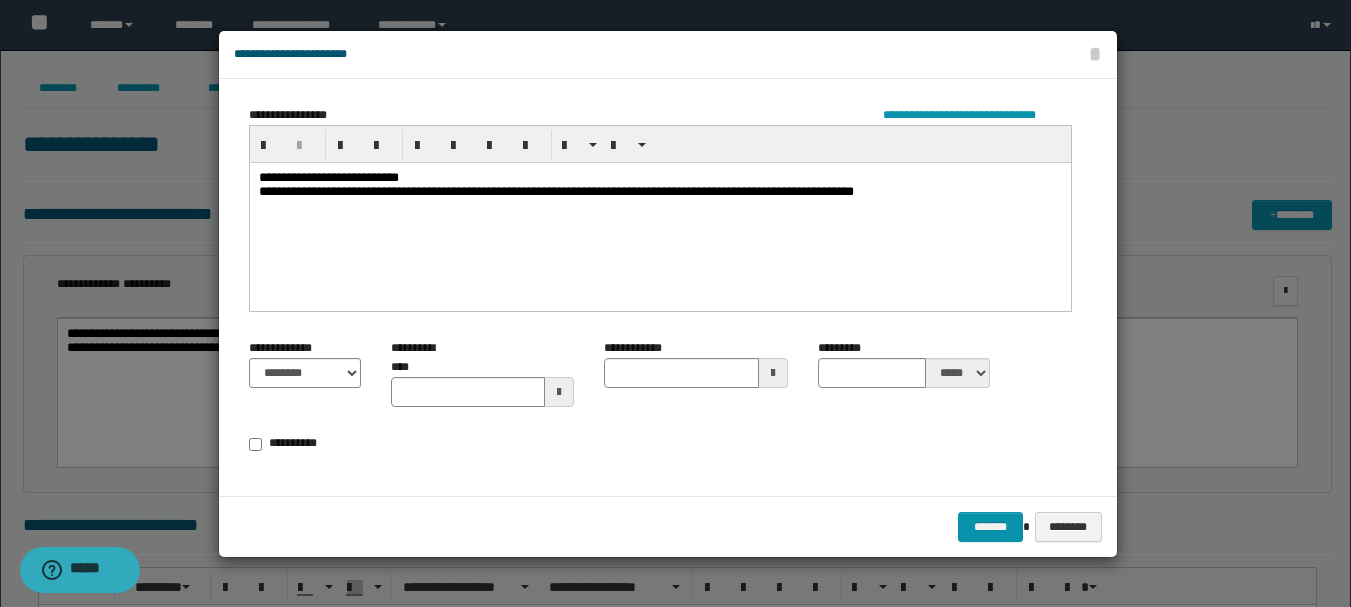 click on "**********" at bounding box center (660, 186) 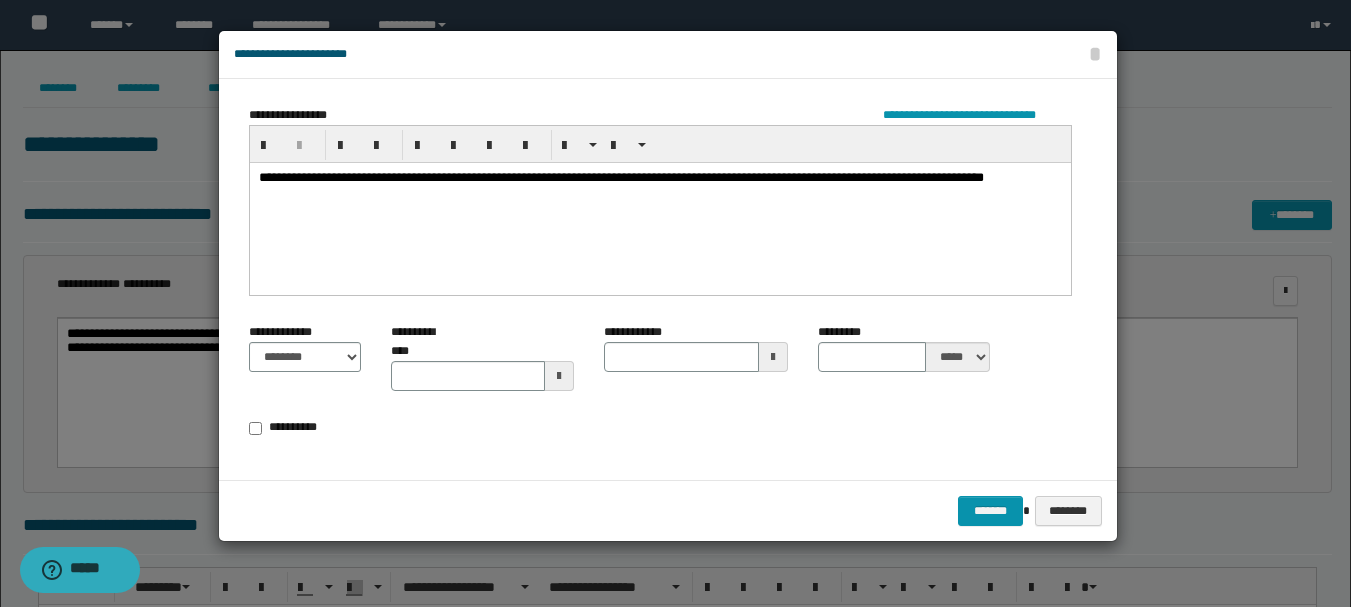 click on "**********" at bounding box center [660, 178] 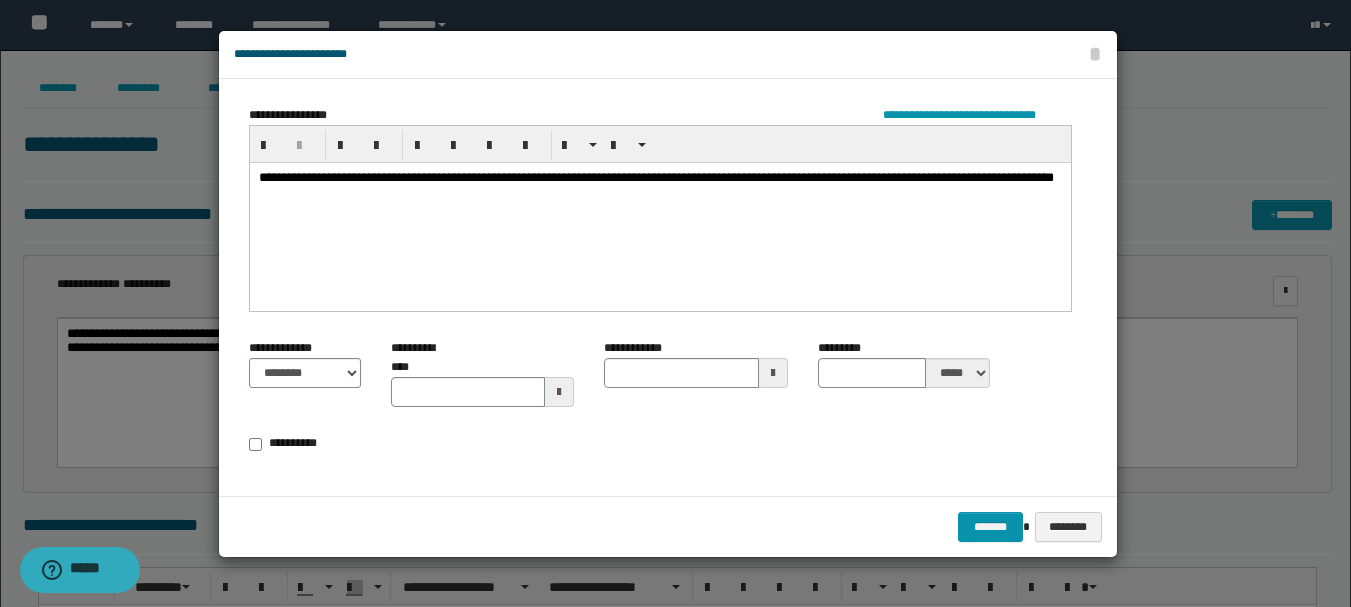 type 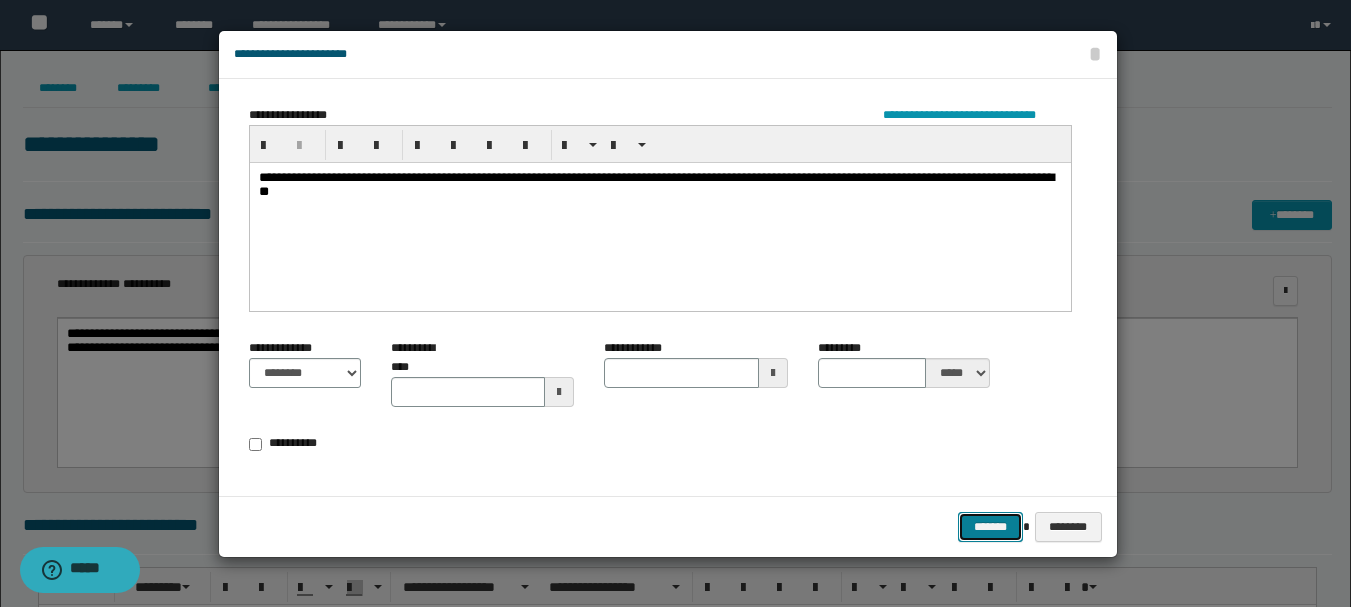 click on "*******" at bounding box center [990, 527] 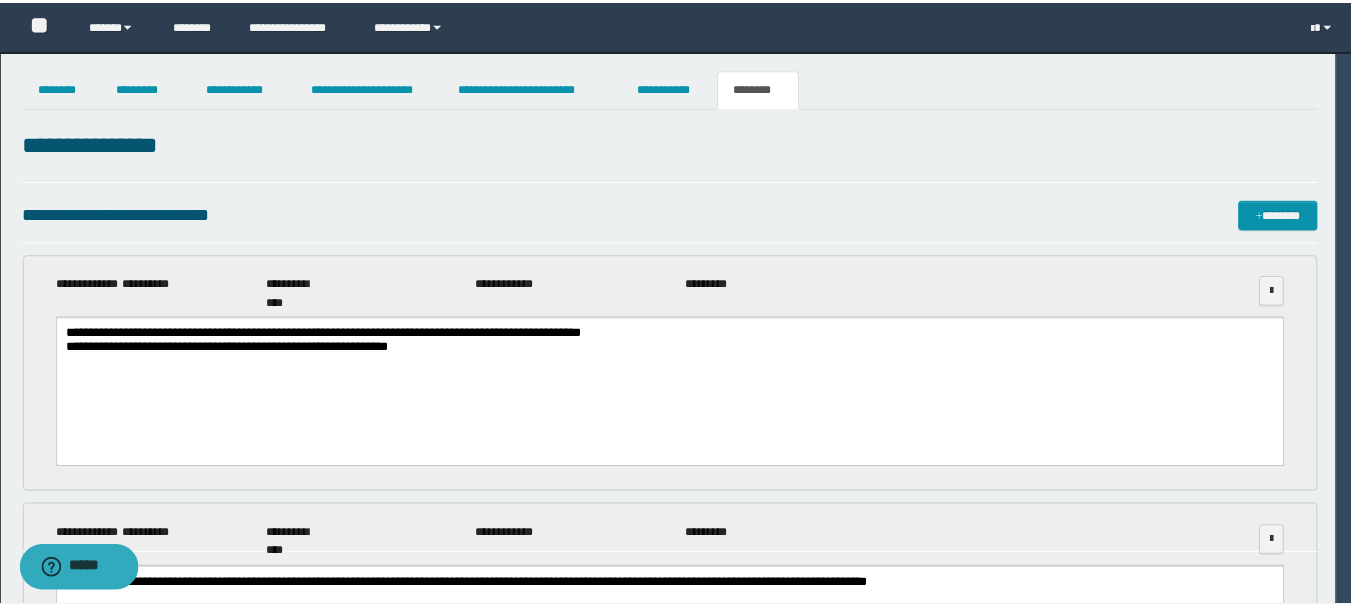 scroll, scrollTop: 0, scrollLeft: 0, axis: both 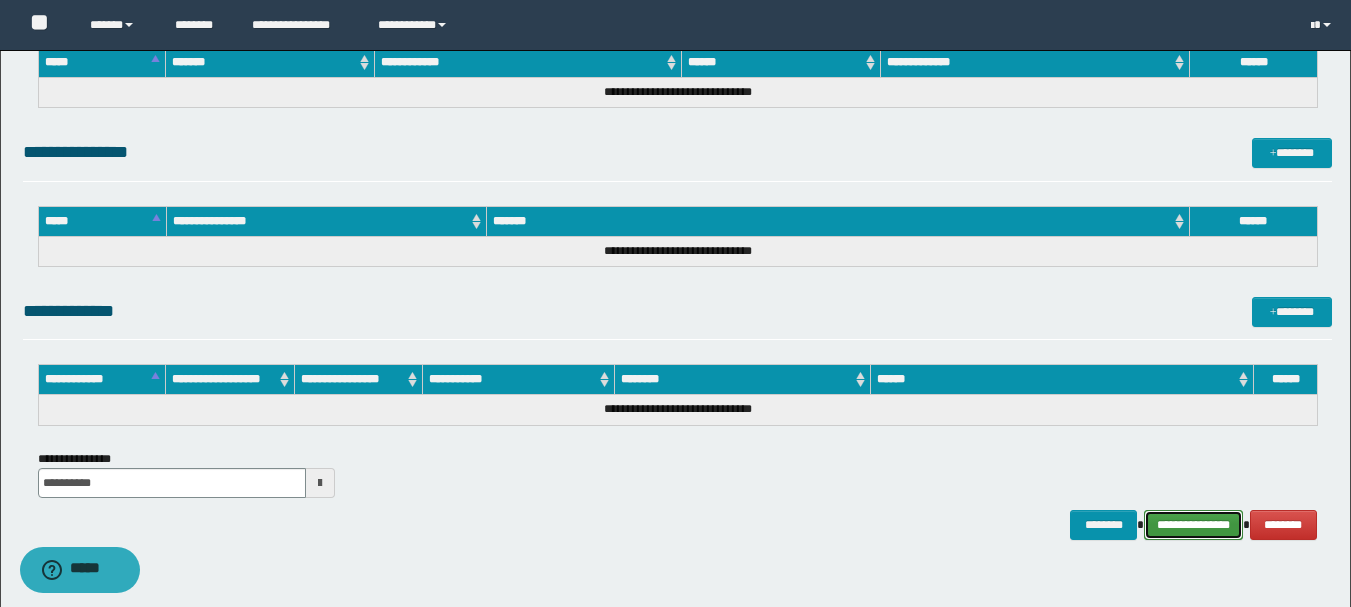 click on "**********" at bounding box center (1193, 525) 